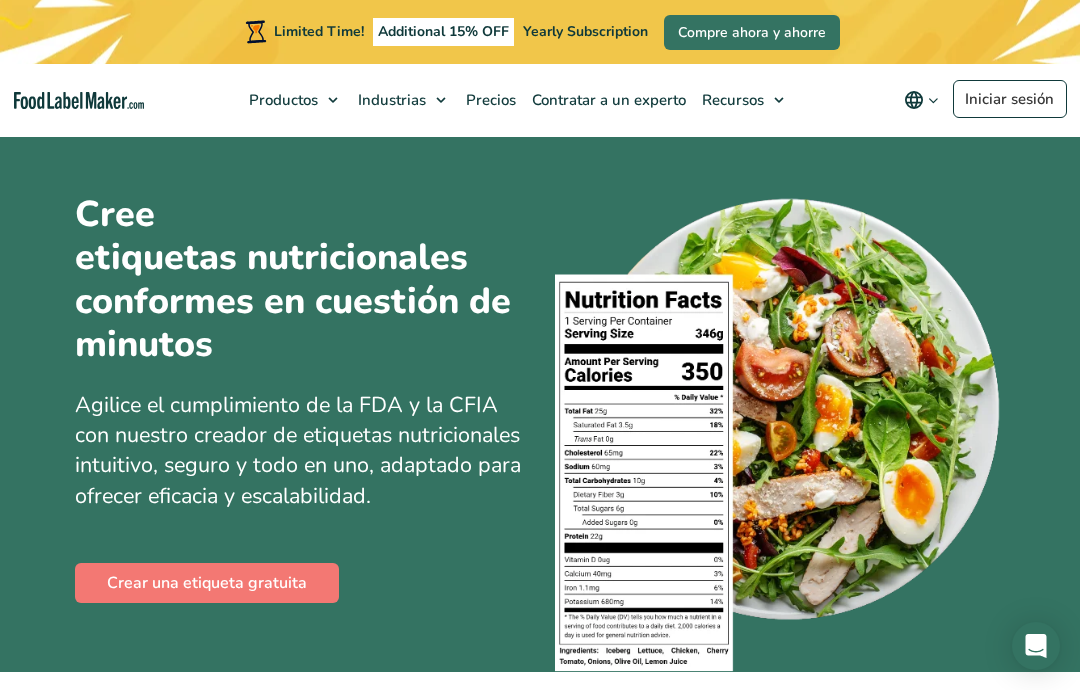 scroll, scrollTop: 0, scrollLeft: 0, axis: both 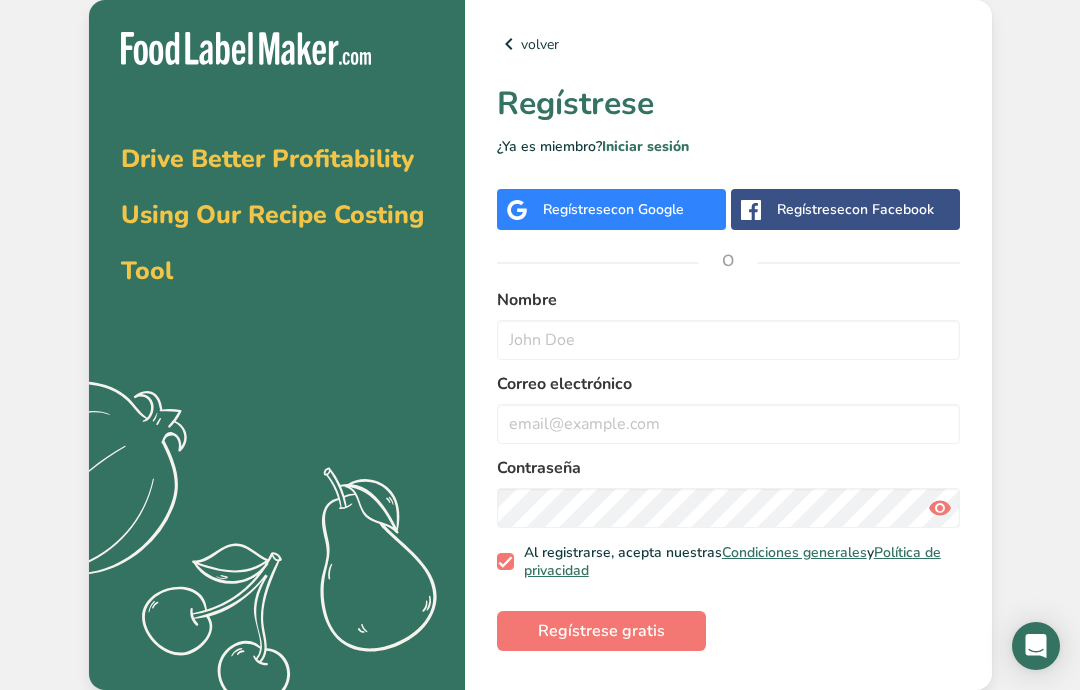 click on "con Google" at bounding box center (647, 209) 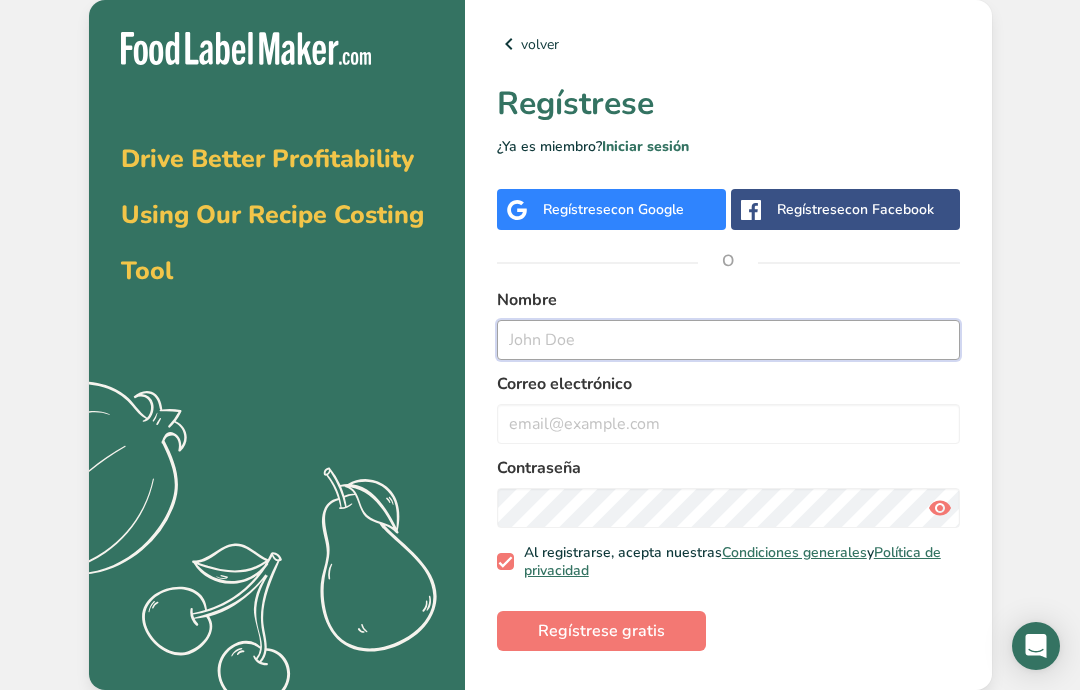 click at bounding box center (728, 340) 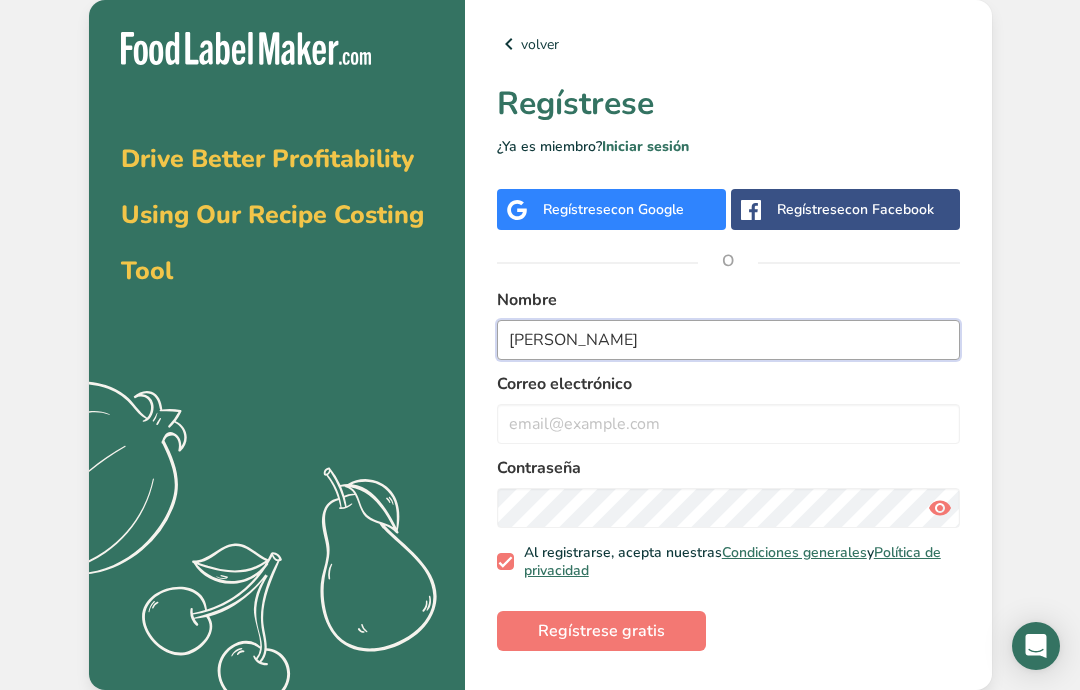 type on "[PERSON_NAME]" 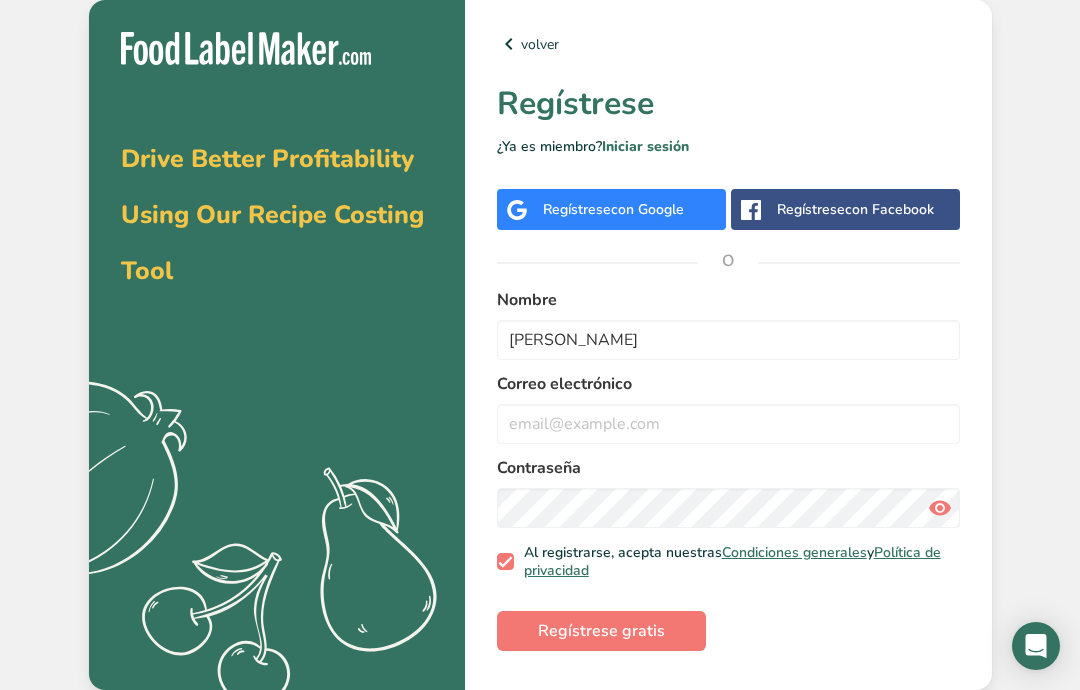 click at bounding box center (728, 424) 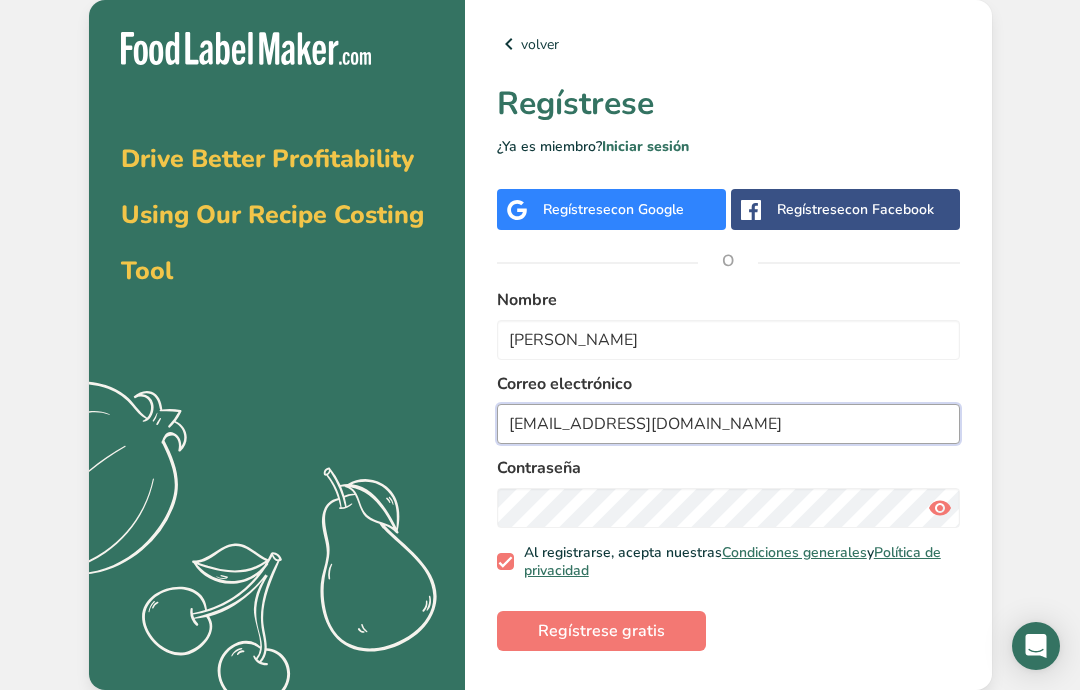 type on "[EMAIL_ADDRESS][DOMAIN_NAME]" 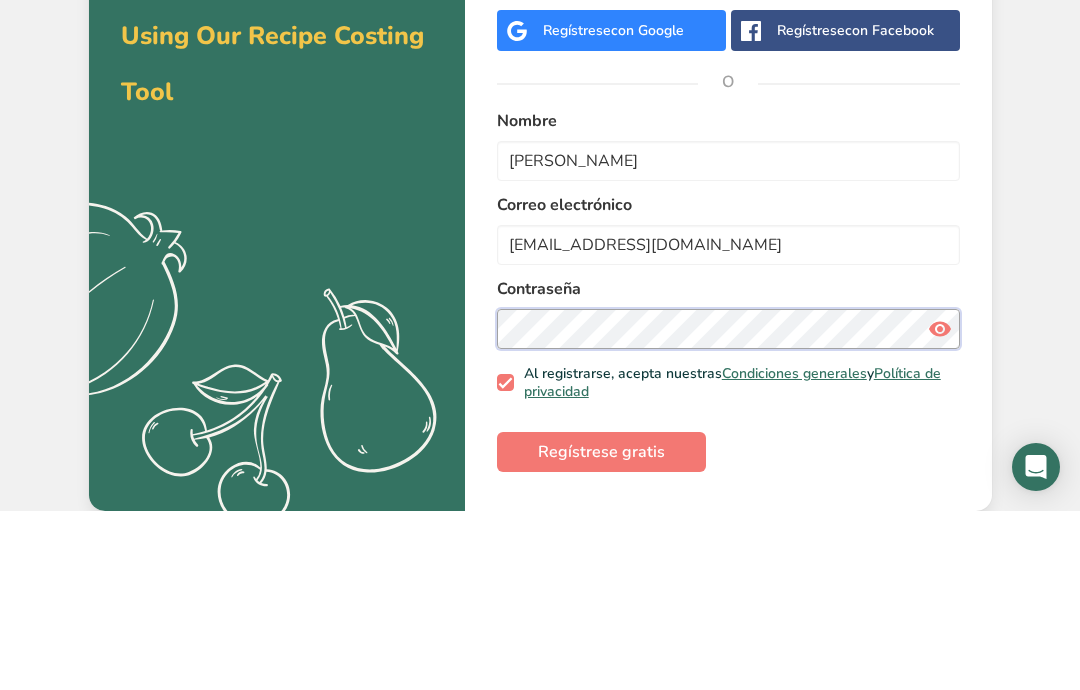 scroll, scrollTop: 80, scrollLeft: 0, axis: vertical 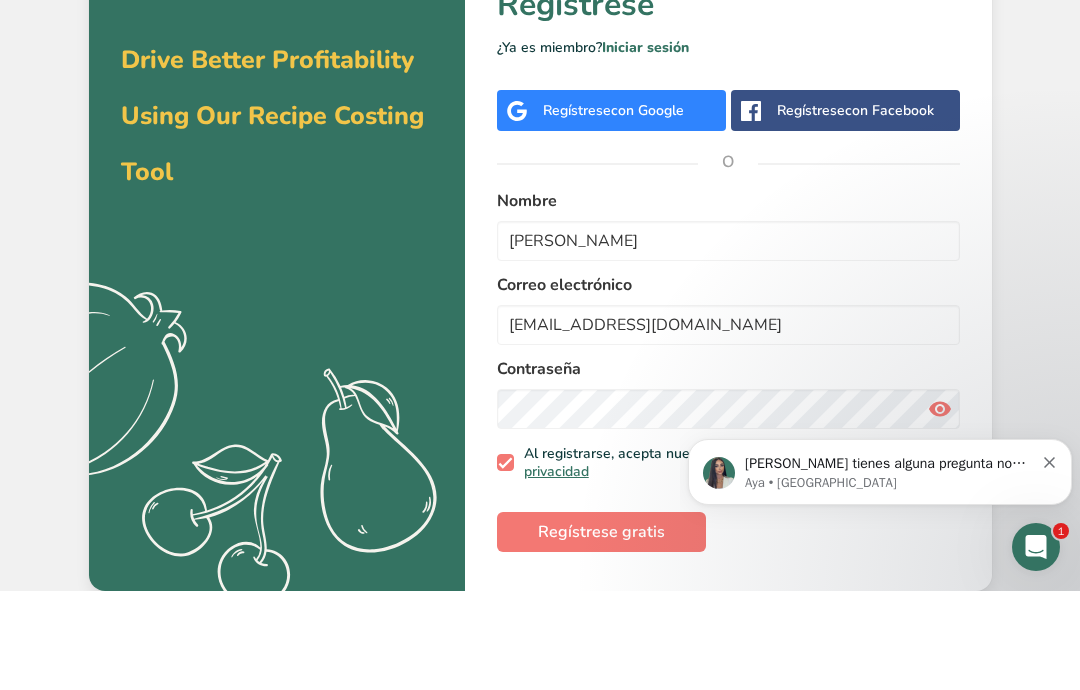 click on "Regístrese gratis" at bounding box center [601, 631] 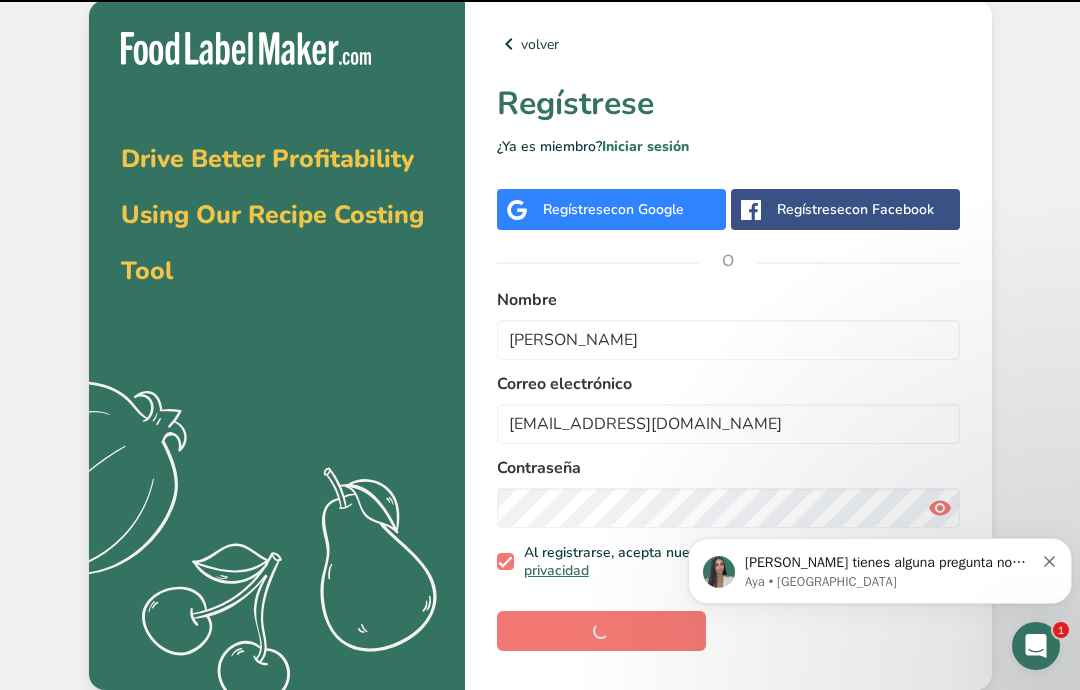 click on "Drive Better Profitability Using Our Recipe Costing Tool   .a{fill:#f5f3ed;}
volver
Regístrese
¿Ya es miembro?
Iniciar sesión
Regístrese  con Google
Regístrese  con Facebook   O   Nombre Lisettekaran   Correo electrónico [EMAIL_ADDRESS][DOMAIN_NAME]   Contraseña
Al registrarse, acepta nuestras
Condiciones generales
y
Política de privacidad
Regístrese gratis
1" at bounding box center (540, 345) 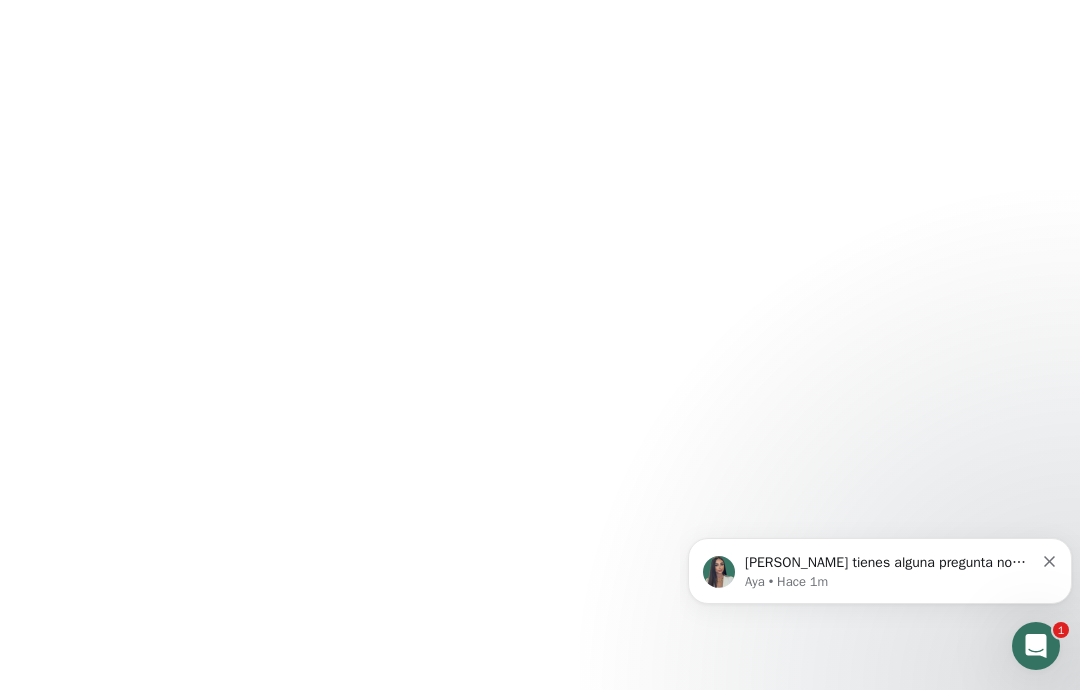 scroll, scrollTop: 0, scrollLeft: 0, axis: both 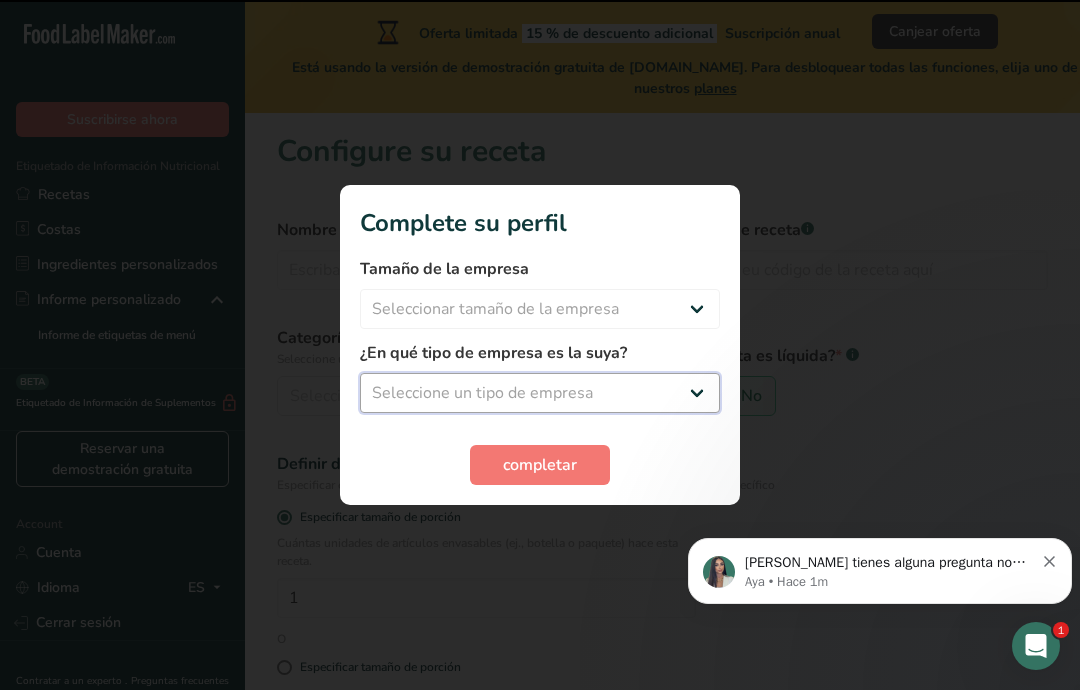 click on "Seleccione un tipo de empresa
Fabricante de alimentos envasados
Restaurante y cafetería
[GEOGRAPHIC_DATA]
Empresa de comidas preparadas y cáterin
Nutricionista
Bloguero gastronómico
Entrenador personal
Otro" at bounding box center (540, 393) 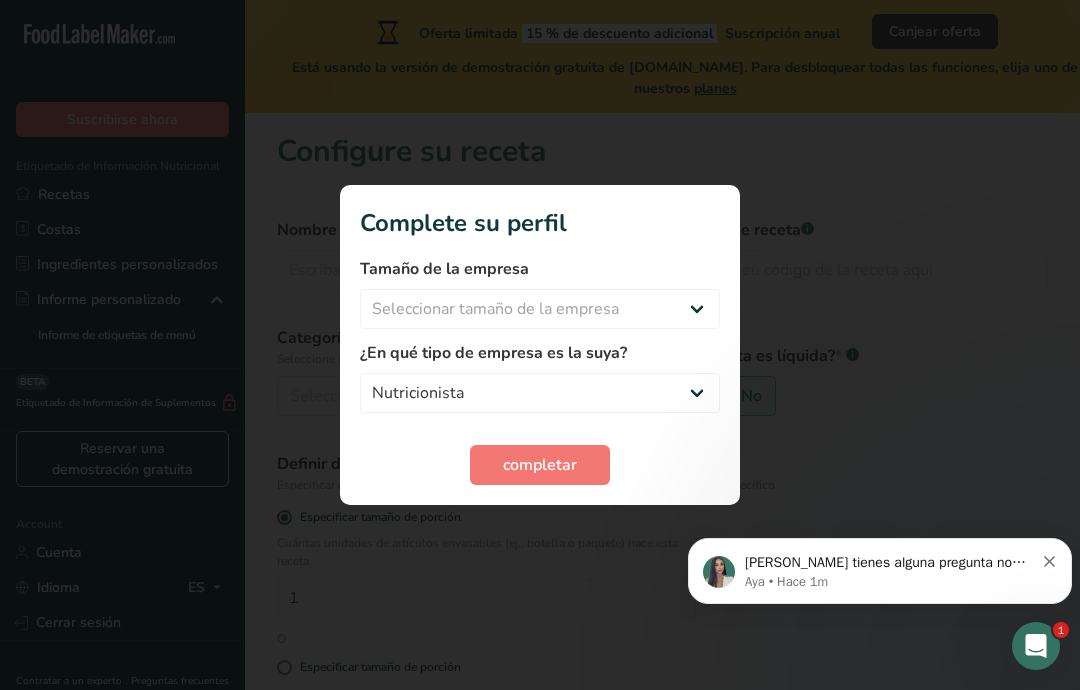 click on "completar" at bounding box center (540, 465) 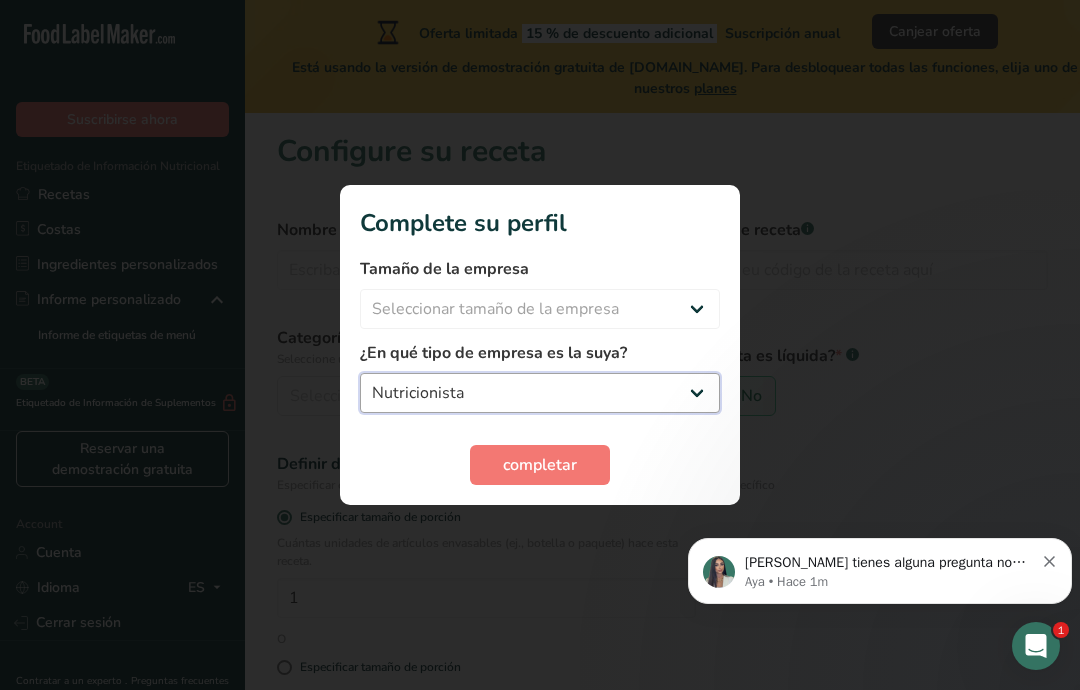 click on "Fabricante de alimentos envasados
Restaurante y cafetería
[GEOGRAPHIC_DATA]
Empresa de comidas preparadas y cáterin
Nutricionista
Bloguero gastronómico
Entrenador personal
Otro" at bounding box center (540, 393) 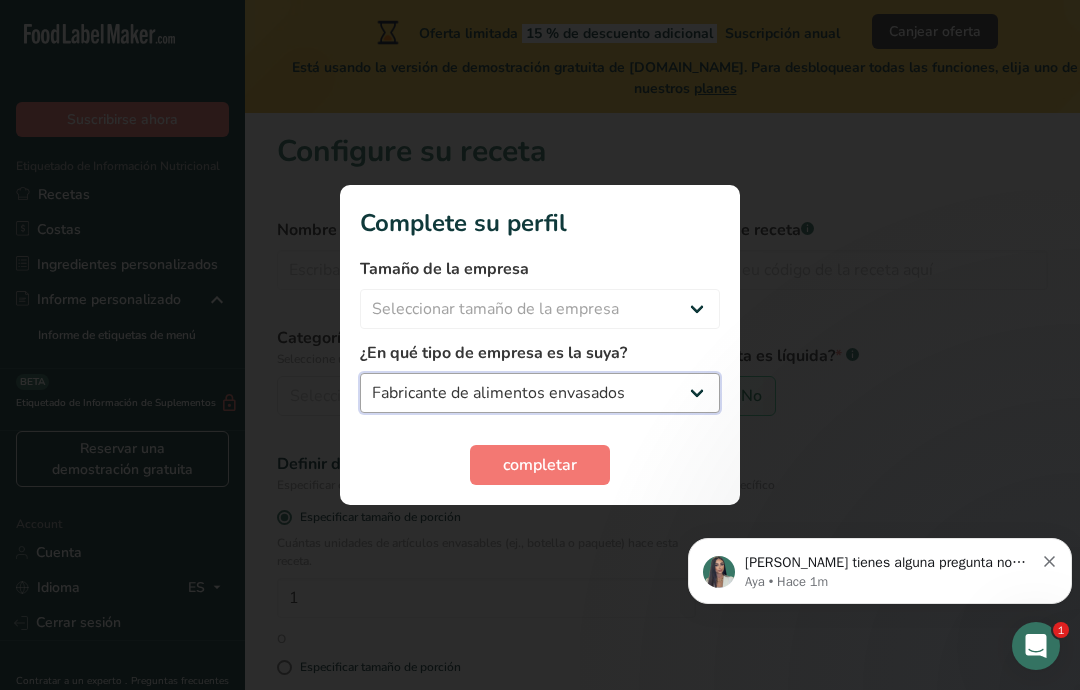 click on "Fabricante de alimentos envasados
Restaurante y cafetería
[GEOGRAPHIC_DATA]
Empresa de comidas preparadas y cáterin
Nutricionista
Bloguero gastronómico
Entrenador personal
Otro" at bounding box center [540, 393] 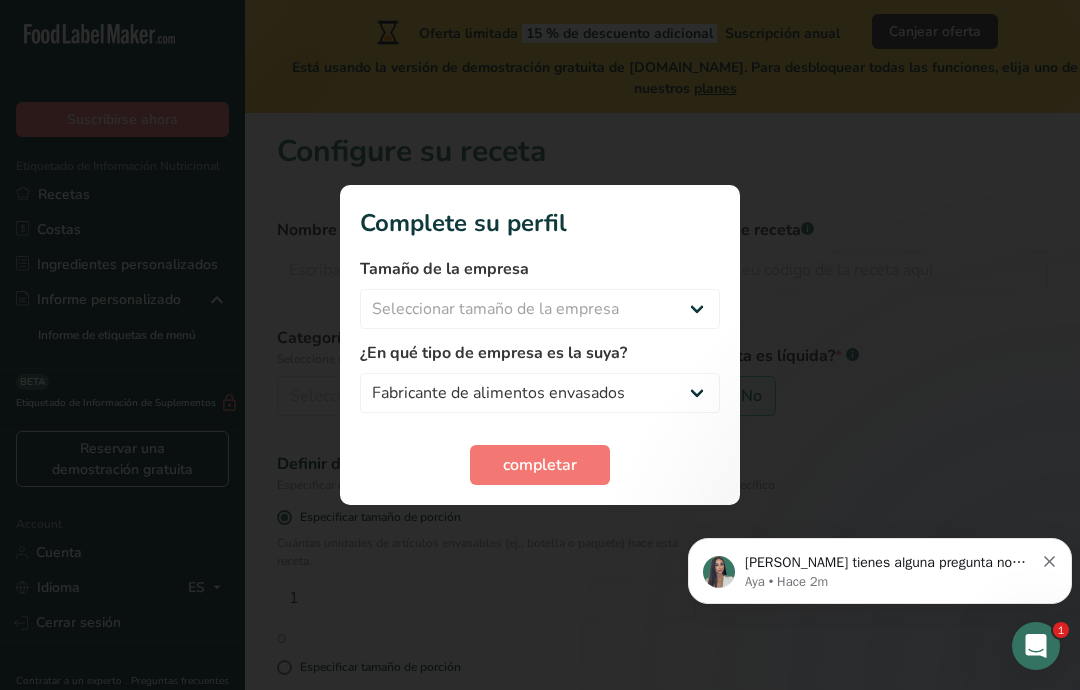 click at bounding box center (540, 345) 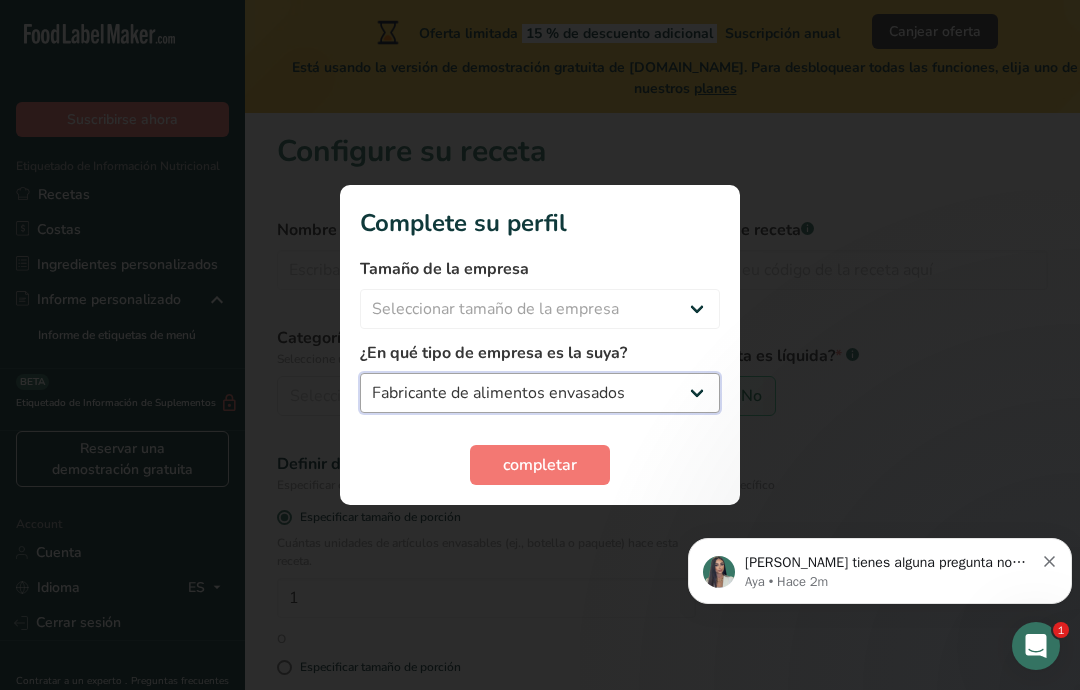 click on "Fabricante de alimentos envasados
Restaurante y cafetería
[GEOGRAPHIC_DATA]
Empresa de comidas preparadas y cáterin
Nutricionista
Bloguero gastronómico
Entrenador personal
Otro" at bounding box center (540, 393) 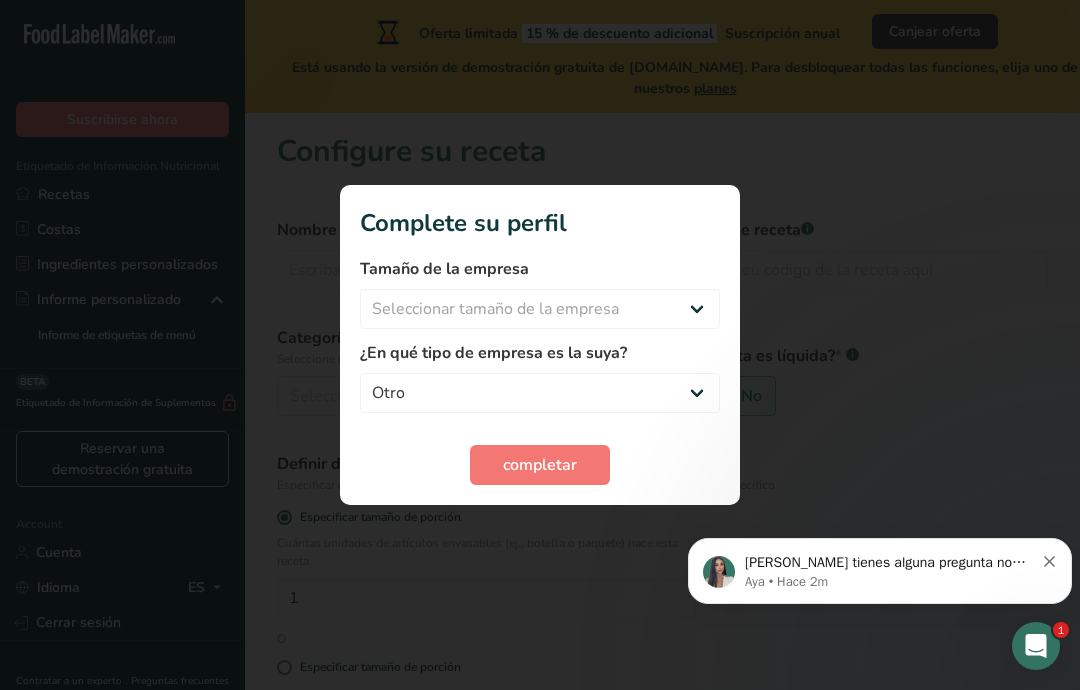 click on "completar" at bounding box center (540, 465) 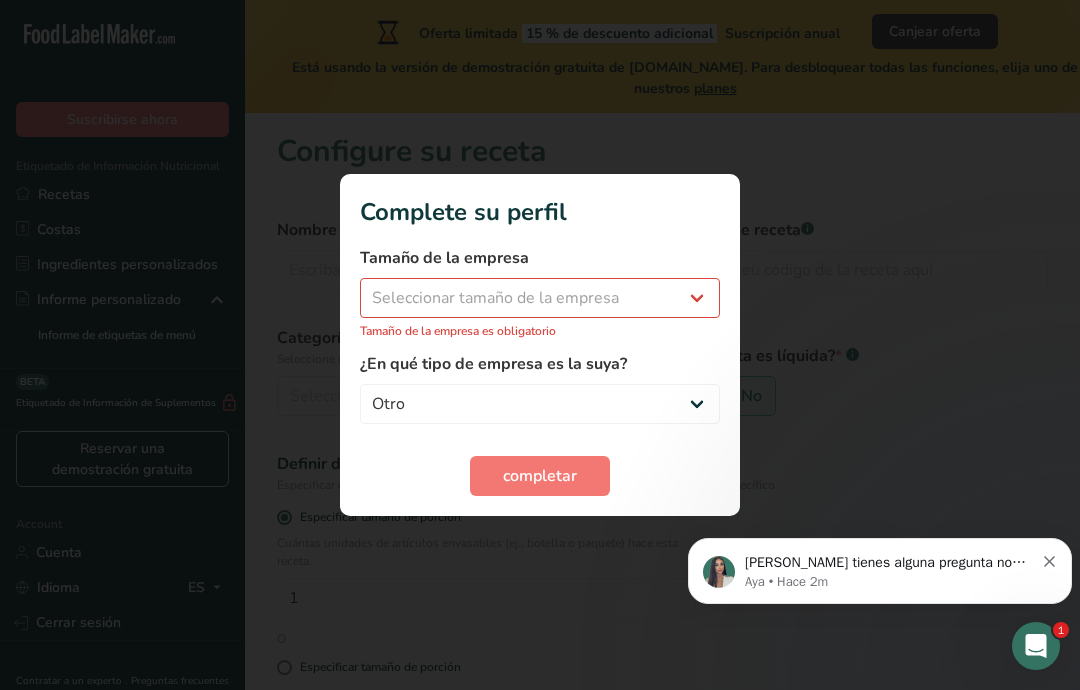 click on "¿En qué tipo de empresa es la suya?
Fabricante de alimentos envasados
Restaurante y cafetería
[GEOGRAPHIC_DATA]
Empresa de comidas preparadas y cáterin
Nutricionista
Bloguero gastronómico
Entrenador personal
Otro" at bounding box center (540, 388) 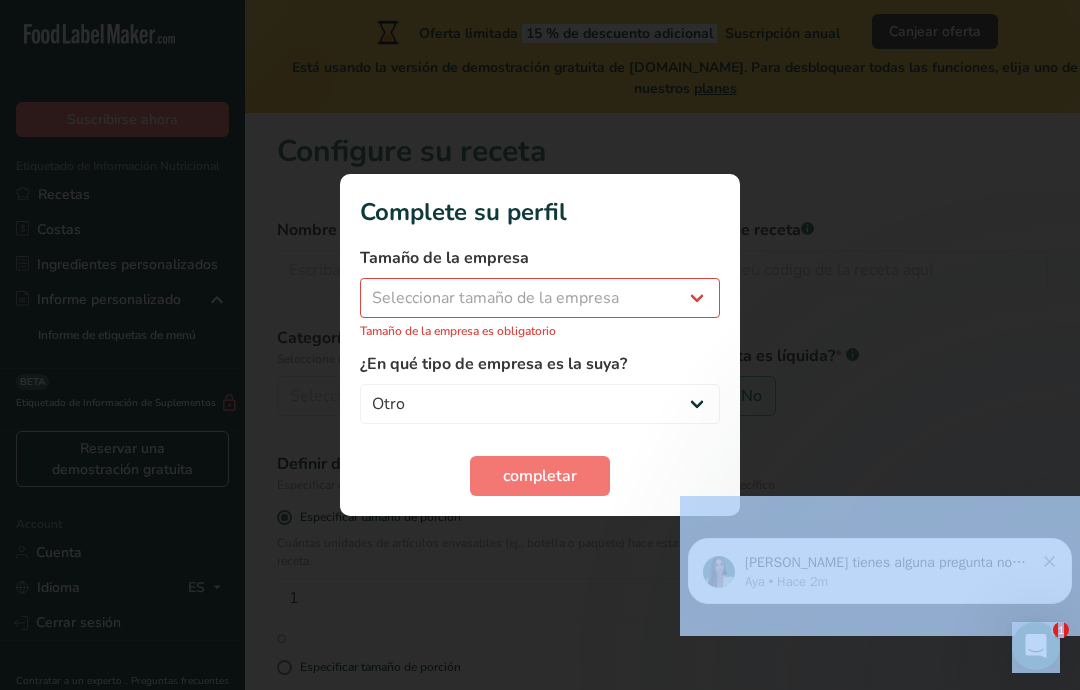 click on "¿En qué tipo de empresa es la suya?" at bounding box center (540, 364) 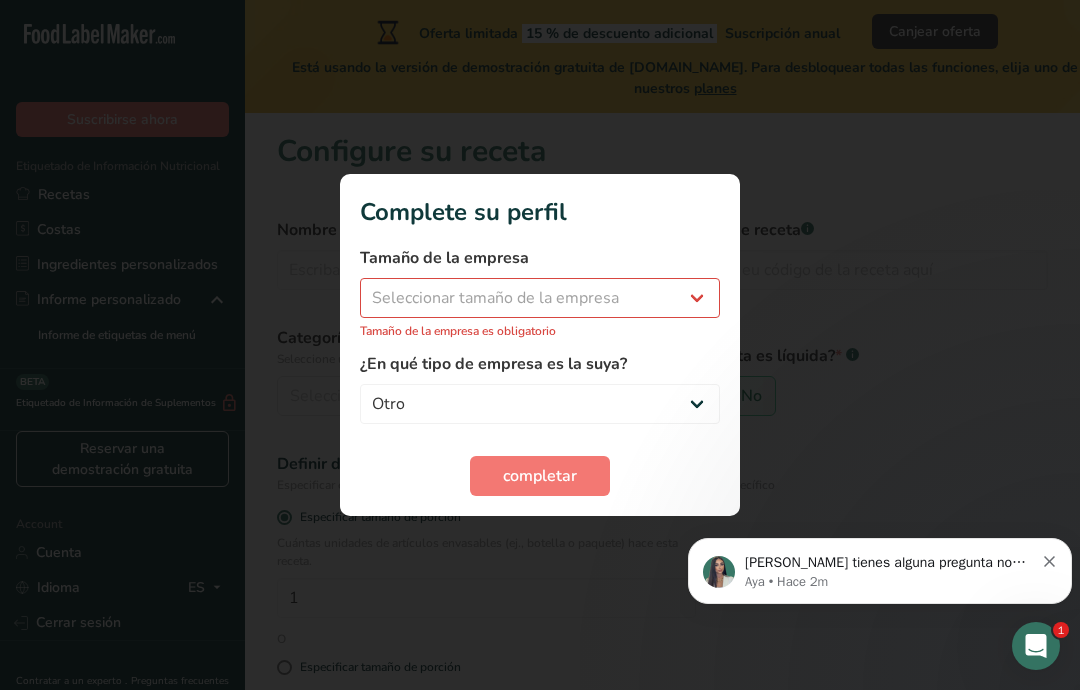 click on "¿En qué tipo de empresa es la suya?" at bounding box center [540, 364] 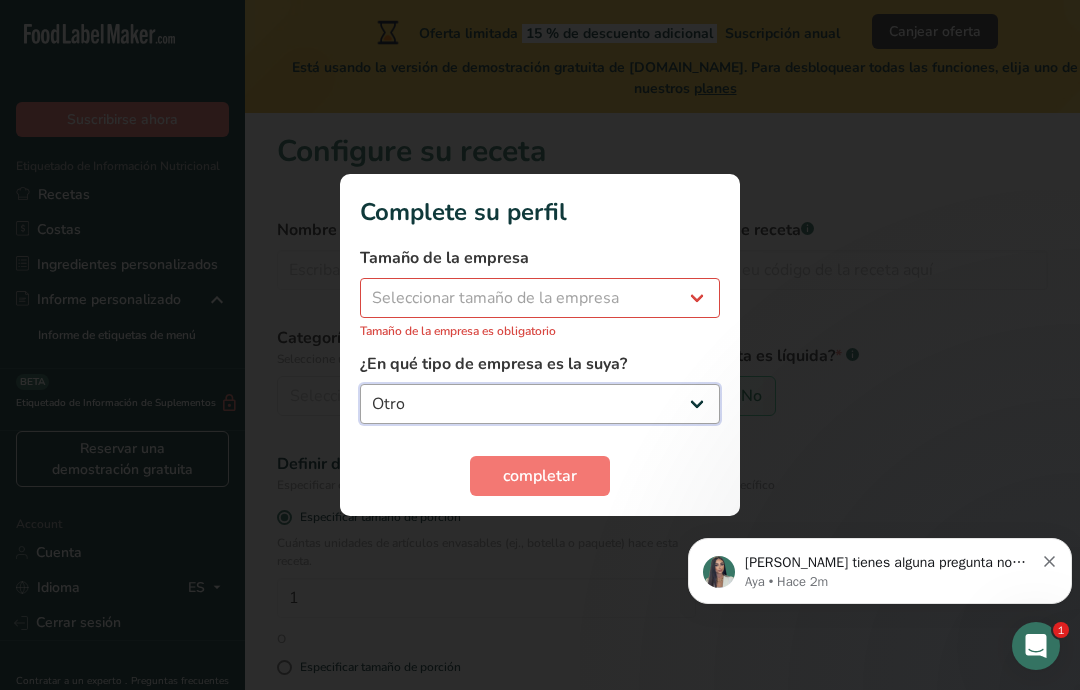click on "Fabricante de alimentos envasados
Restaurante y cafetería
[GEOGRAPHIC_DATA]
Empresa de comidas preparadas y cáterin
Nutricionista
Bloguero gastronómico
Entrenador personal
Otro" at bounding box center (540, 404) 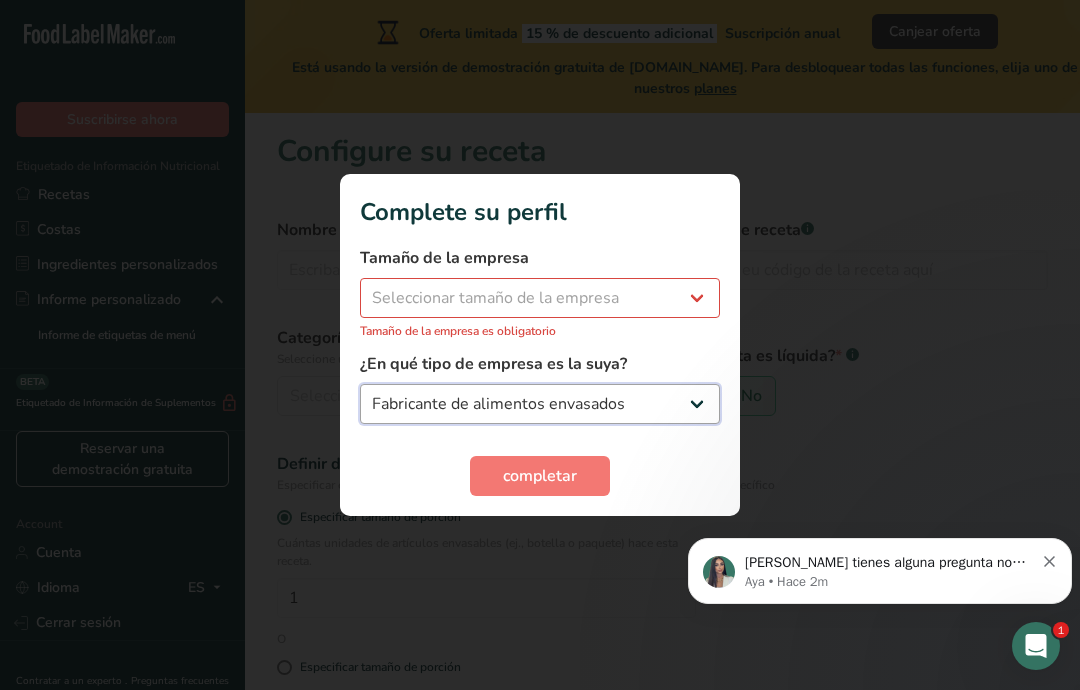 click on "Fabricante de alimentos envasados
Restaurante y cafetería
[GEOGRAPHIC_DATA]
Empresa de comidas preparadas y cáterin
Nutricionista
Bloguero gastronómico
Entrenador personal
Otro" at bounding box center (540, 404) 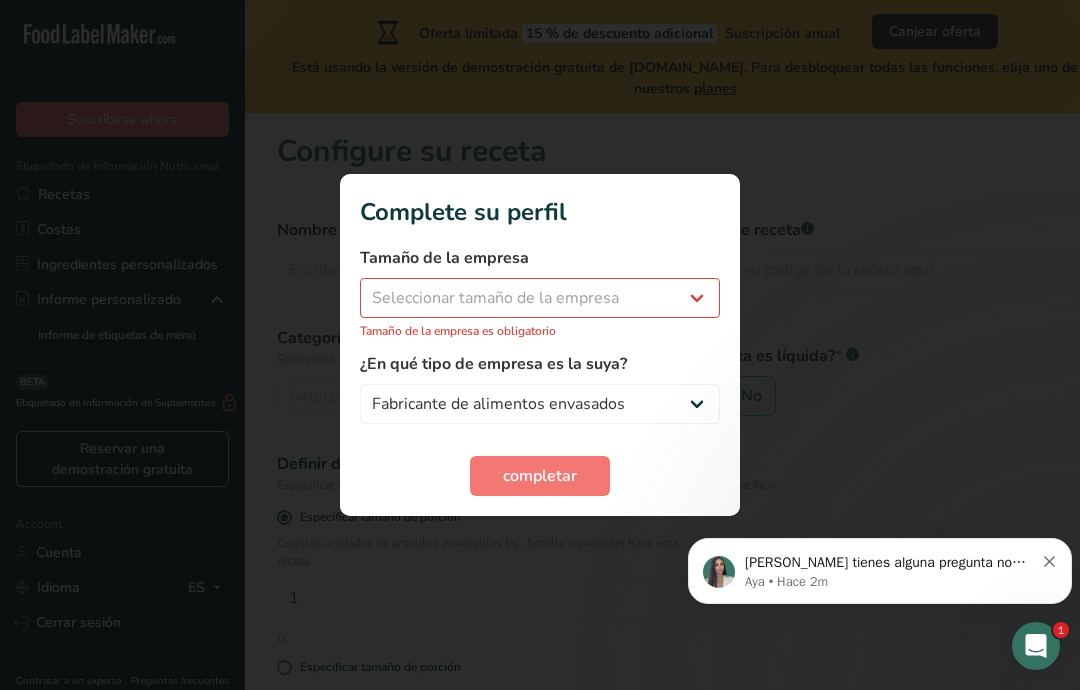 click on "¿En qué tipo de empresa es la suya?" at bounding box center [540, 364] 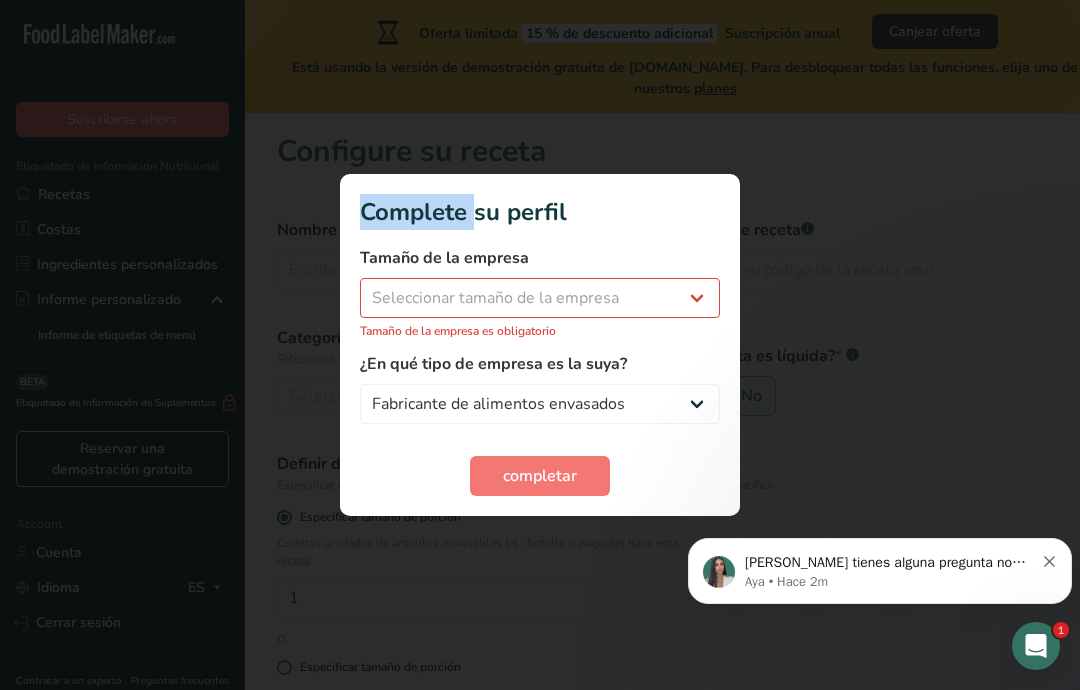 click at bounding box center [540, 345] 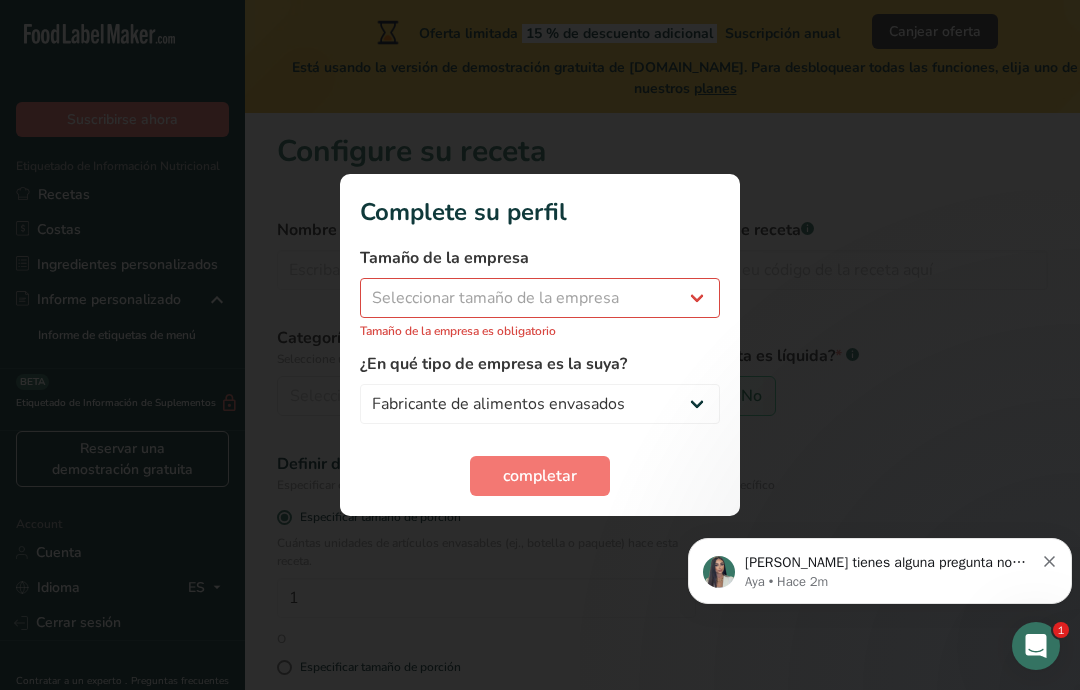 click at bounding box center [540, 345] 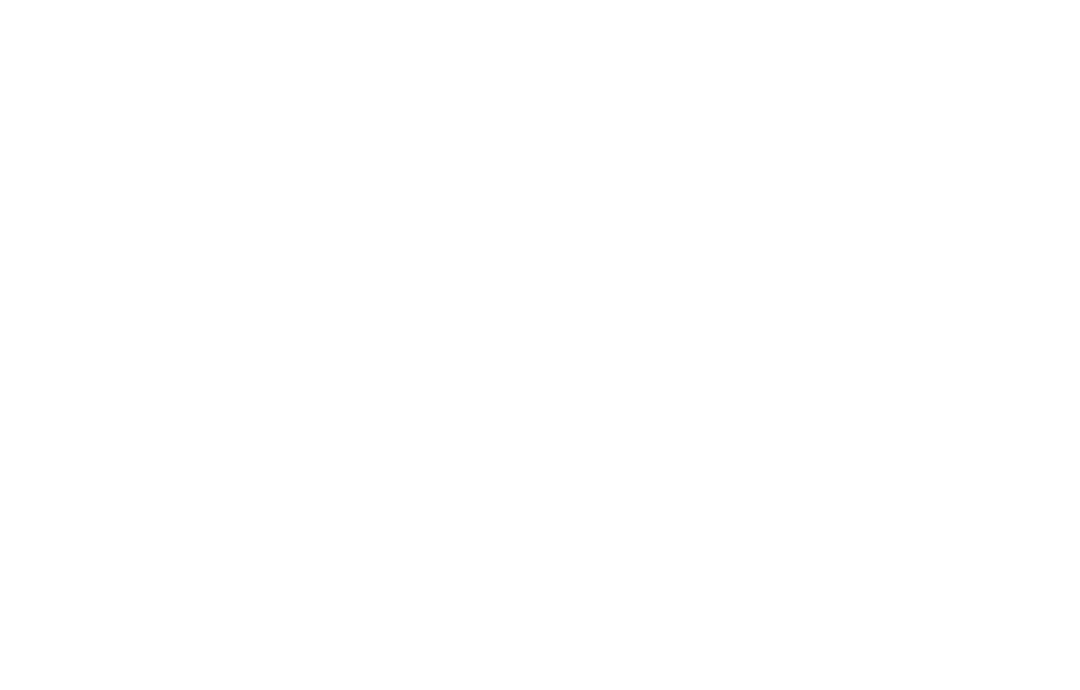 scroll, scrollTop: 0, scrollLeft: 0, axis: both 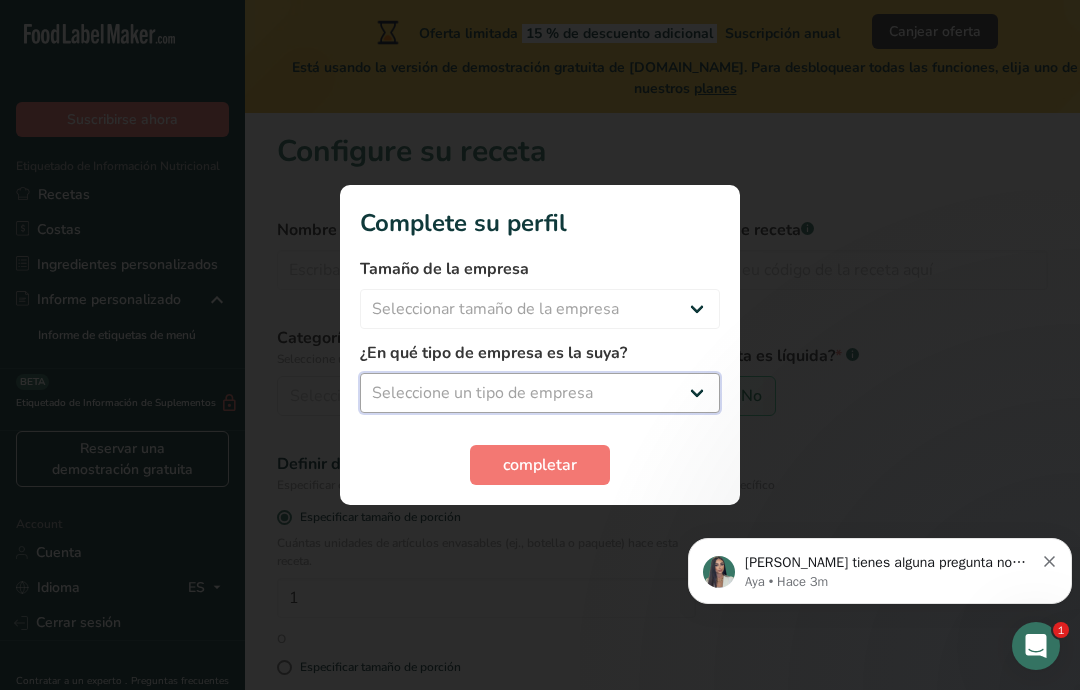 click on "Seleccione un tipo de empresa
Fabricante de alimentos envasados
Restaurante y cafetería
[GEOGRAPHIC_DATA]
Empresa de comidas preparadas y cáterin
Nutricionista
Bloguero gastronómico
Entrenador personal
Otro" at bounding box center [540, 393] 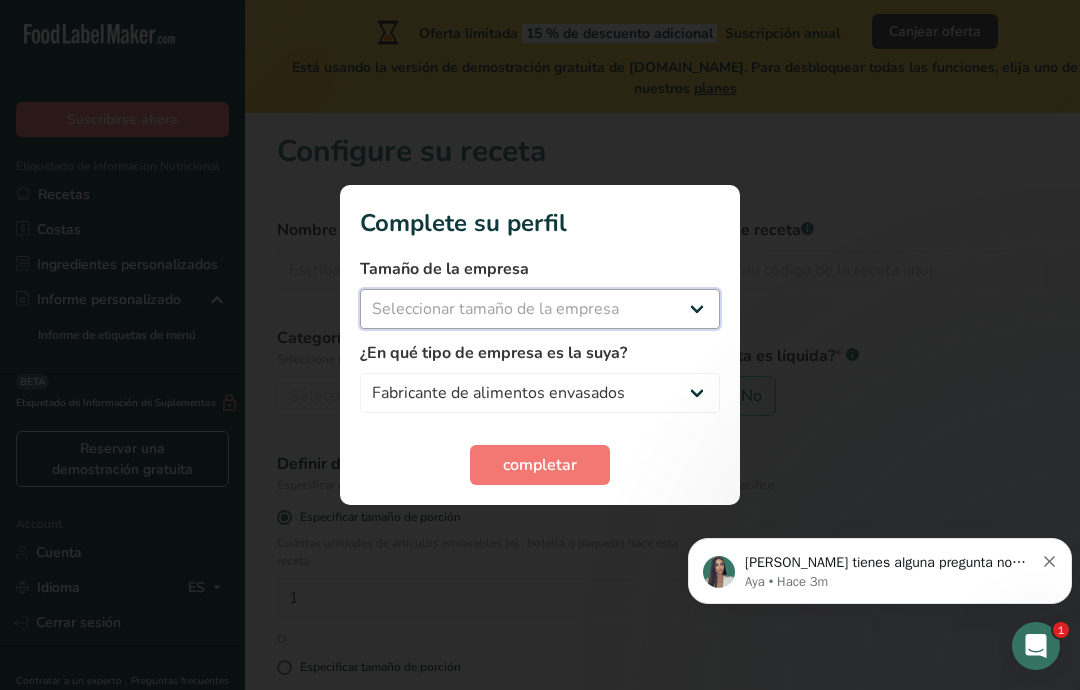 click on "Seleccionar tamaño de la empresa
Menos de 10 empleados
De 10 a 50 empleados
De 51 a 500 empleados
Más de 500 empleados" at bounding box center [540, 309] 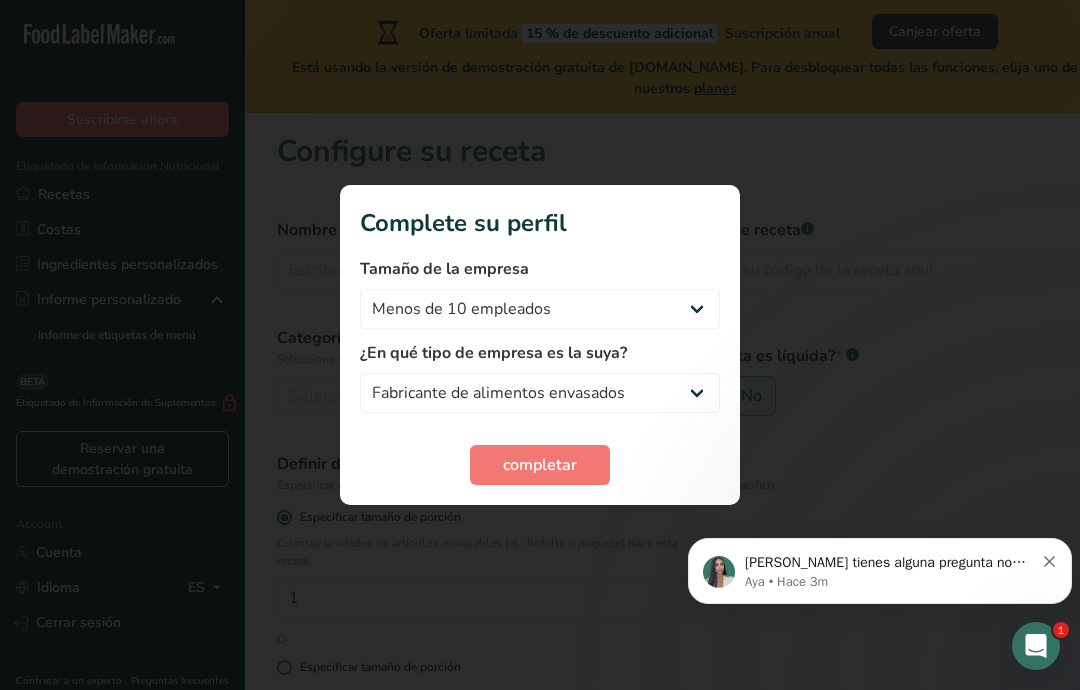 click on "completar" at bounding box center [540, 465] 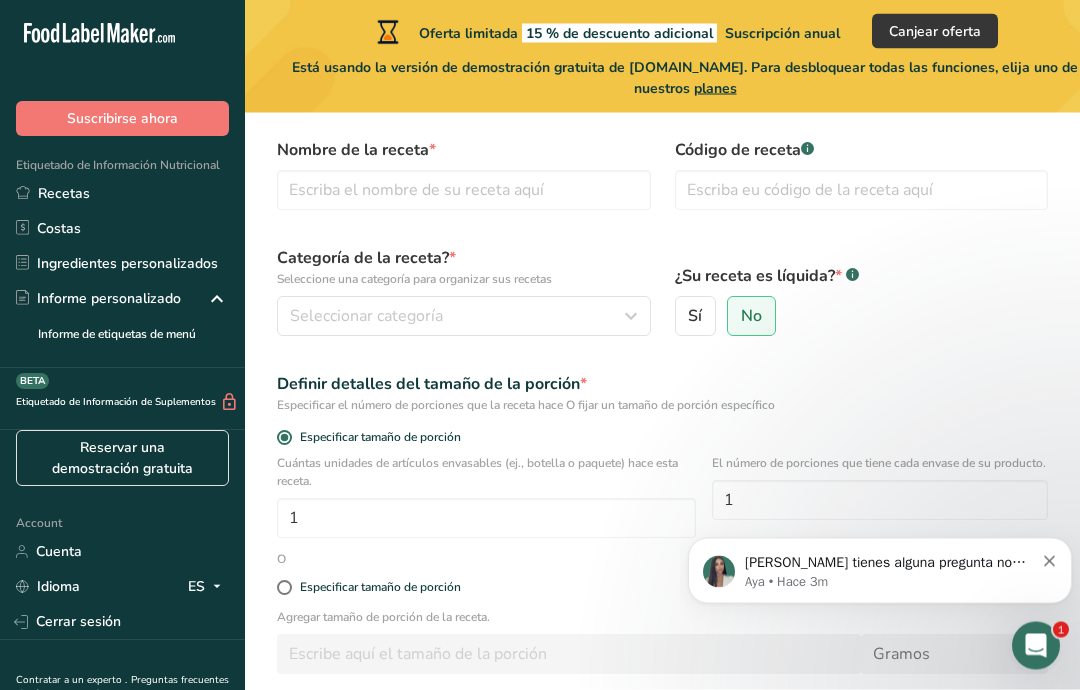 scroll, scrollTop: 72, scrollLeft: 0, axis: vertical 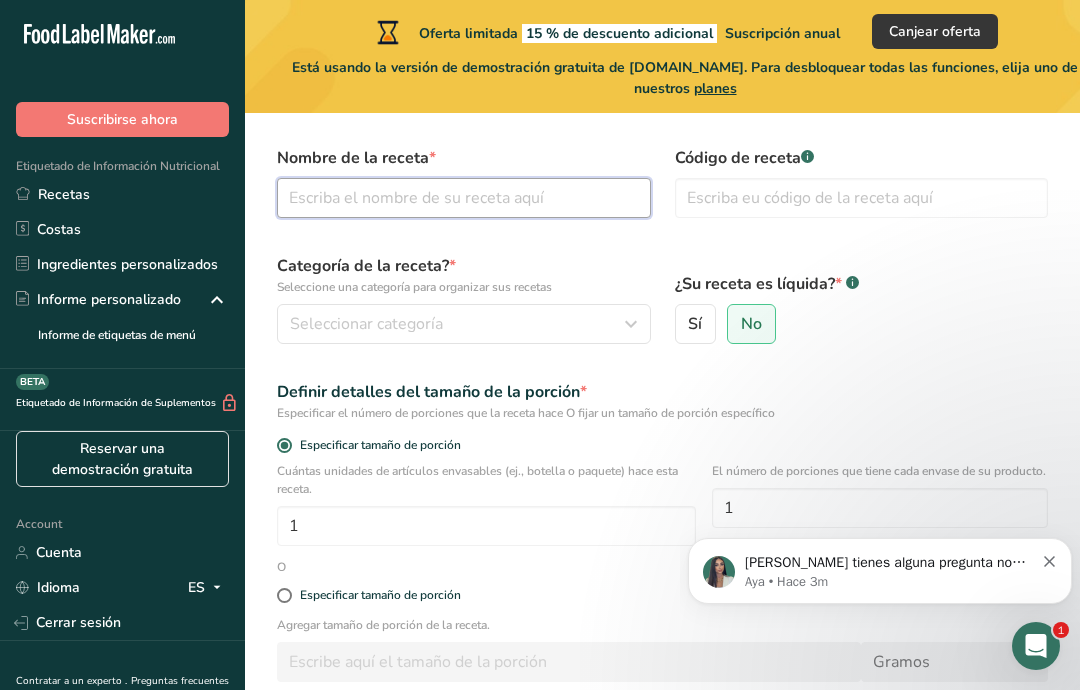 click at bounding box center [464, 198] 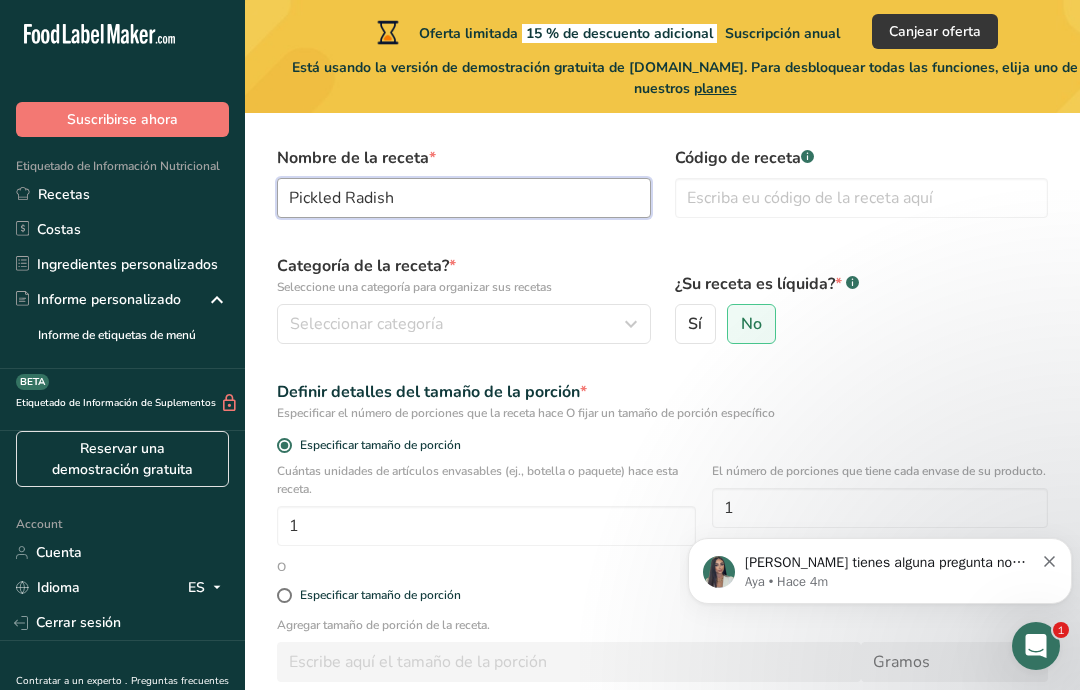 type on "Pickled Radish" 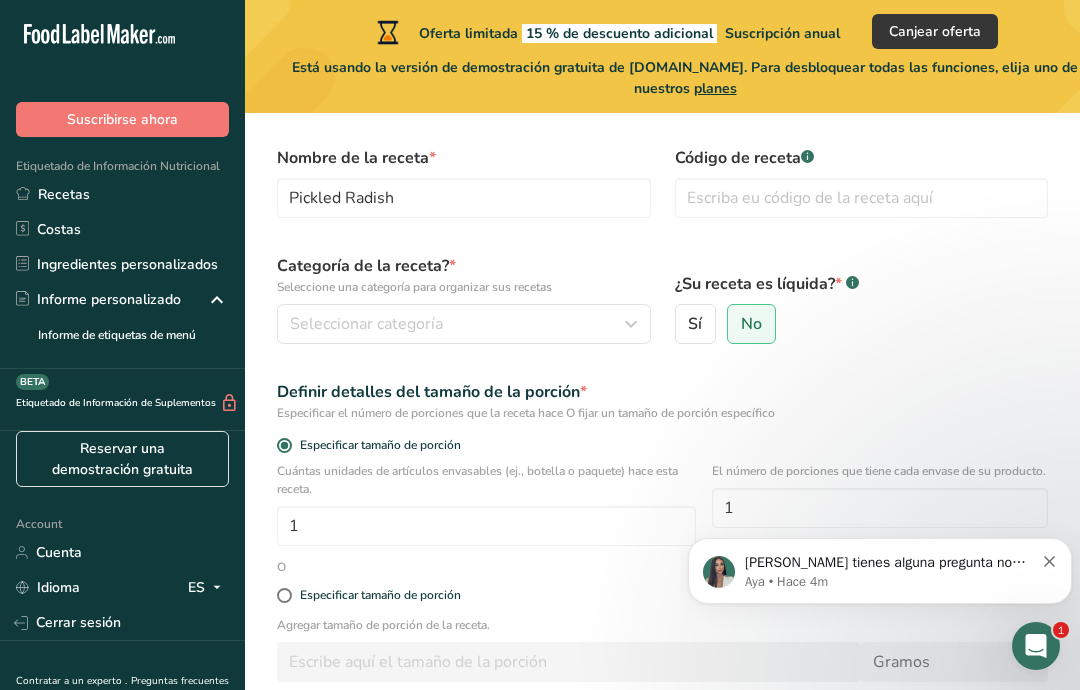 click on "Seleccionar categoría" at bounding box center (458, 324) 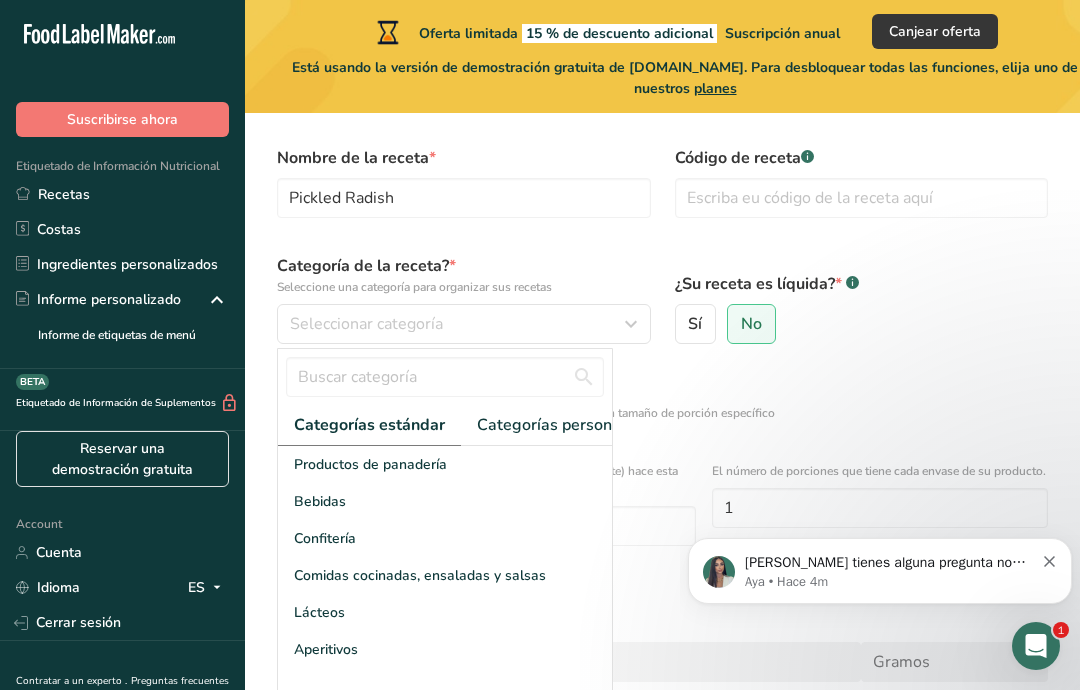 click at bounding box center (631, 324) 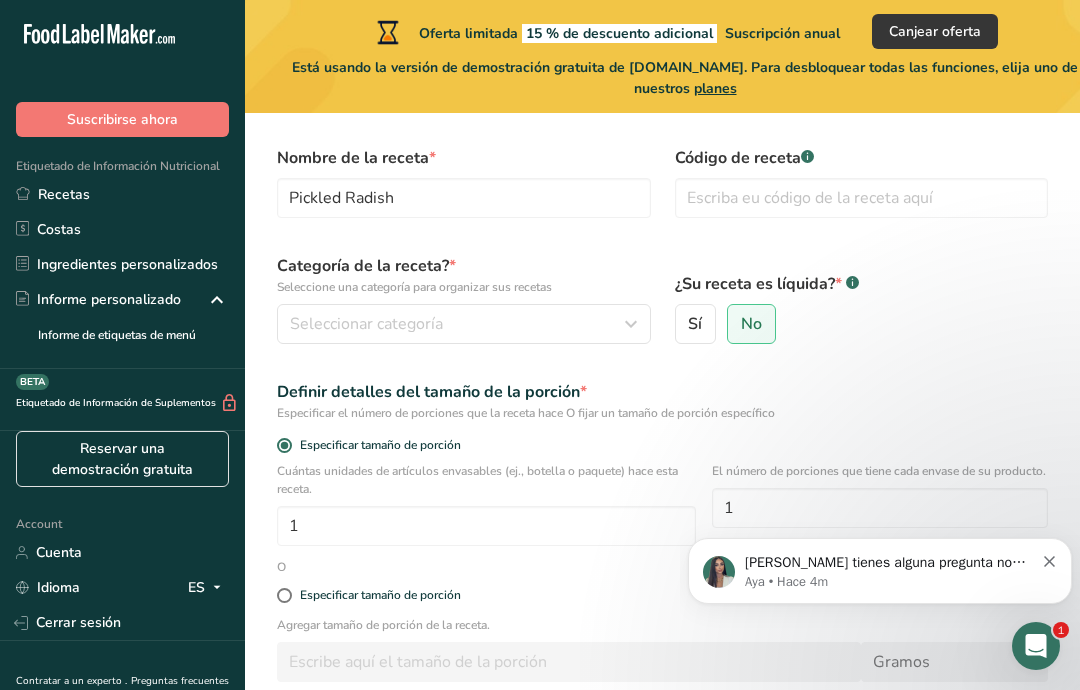 click on "Seleccionar categoría" at bounding box center [464, 324] 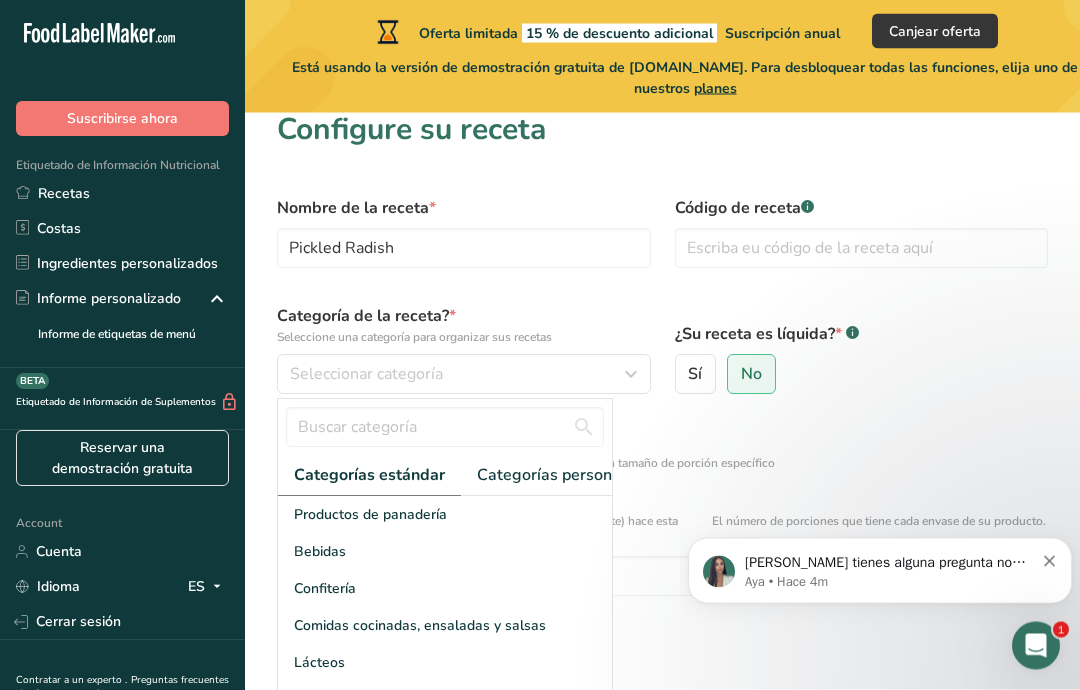 scroll, scrollTop: 27, scrollLeft: 0, axis: vertical 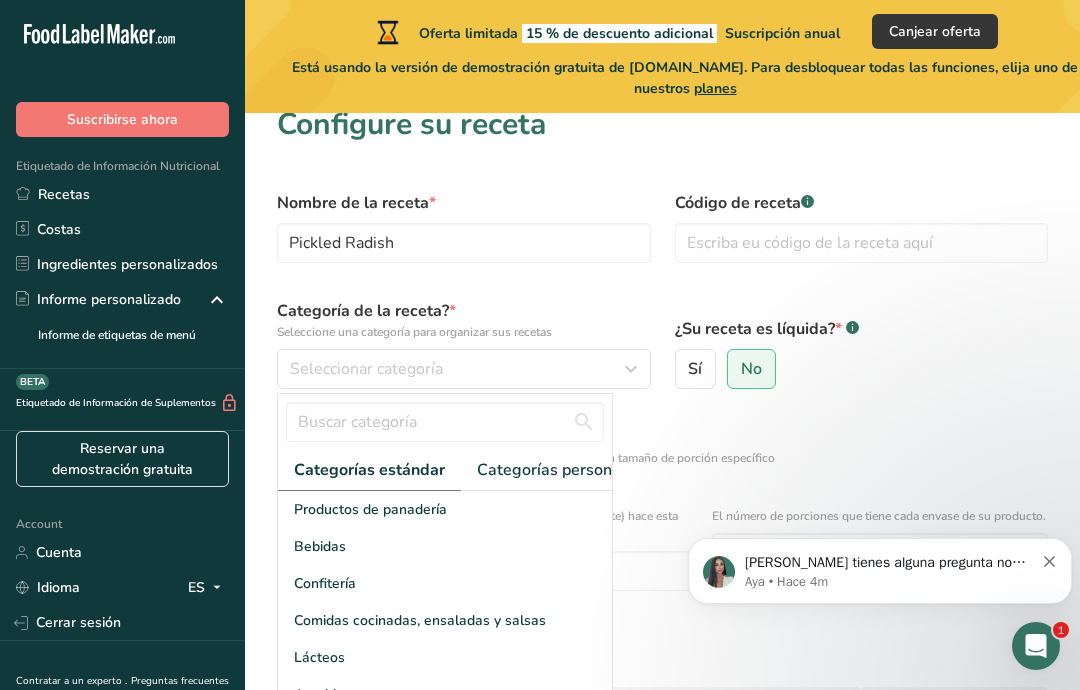 click on "Bebidas" at bounding box center (445, 546) 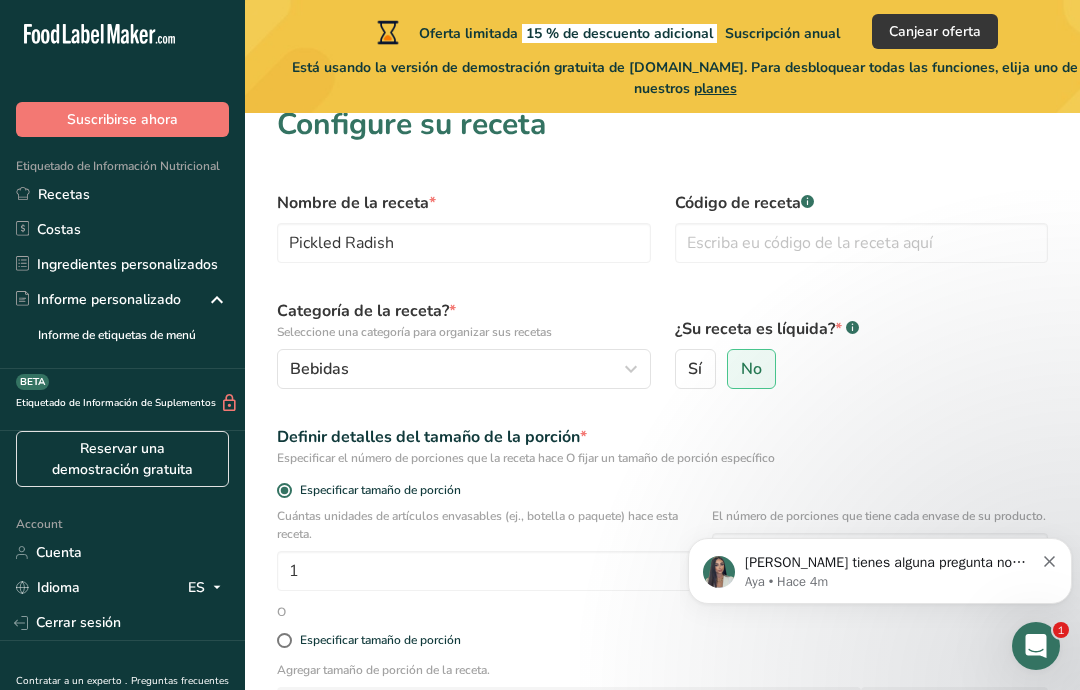 click at bounding box center (631, 369) 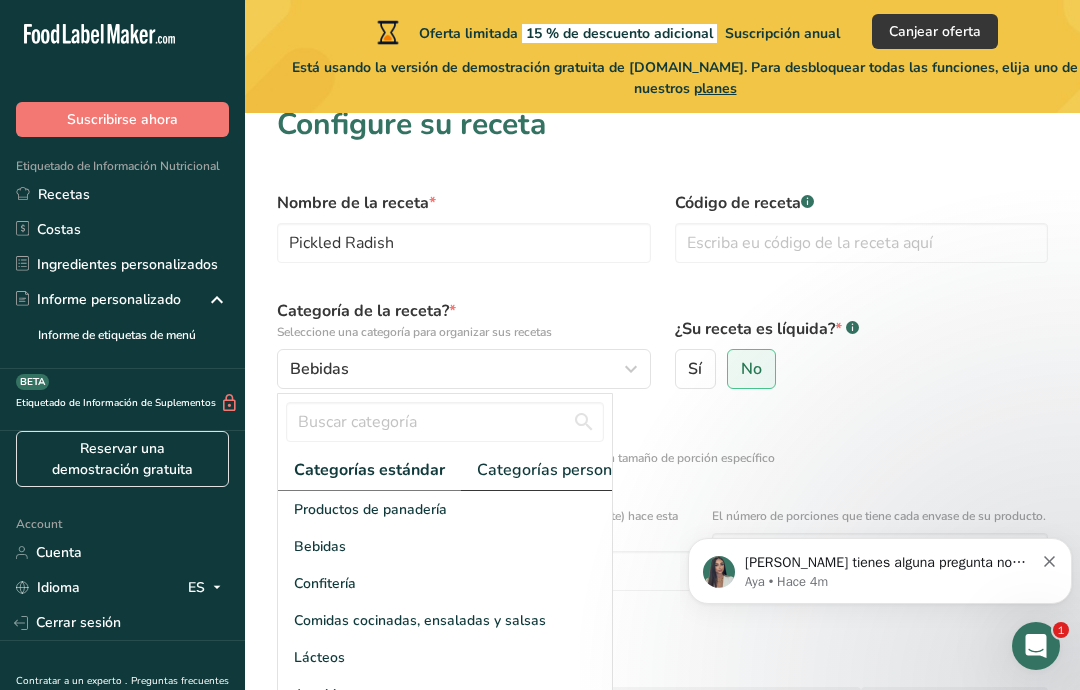 click on "Categorías personalizadas
.a-a{fill:#347362;}.b-a{fill:#fff;}" at bounding box center [581, 470] 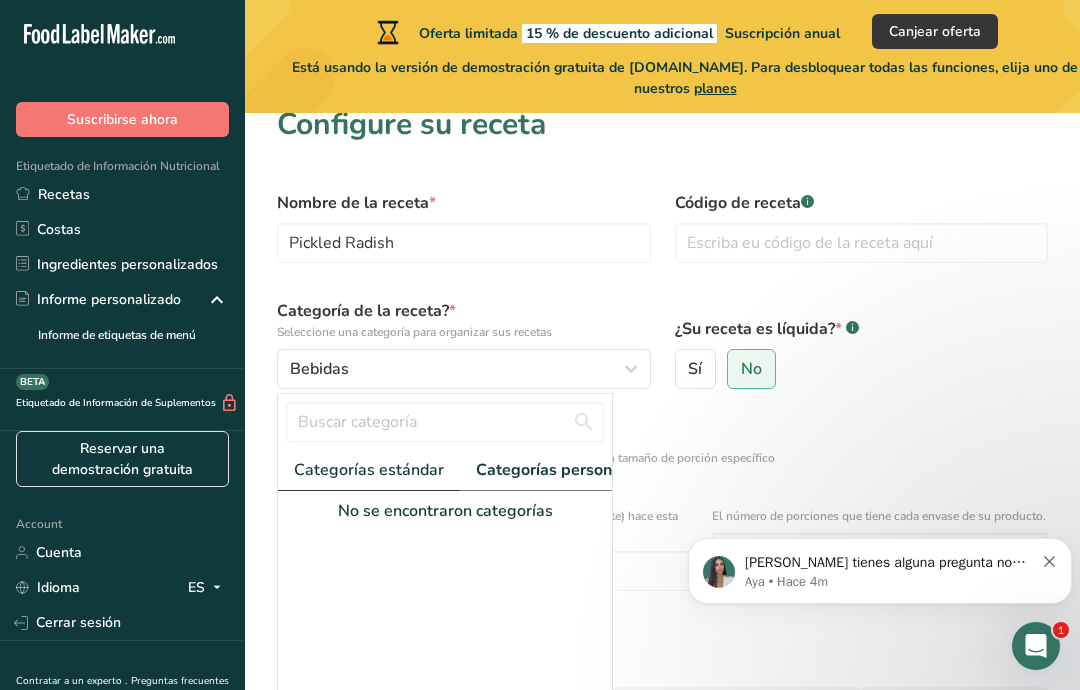 click on "Categorías estándar" at bounding box center [369, 470] 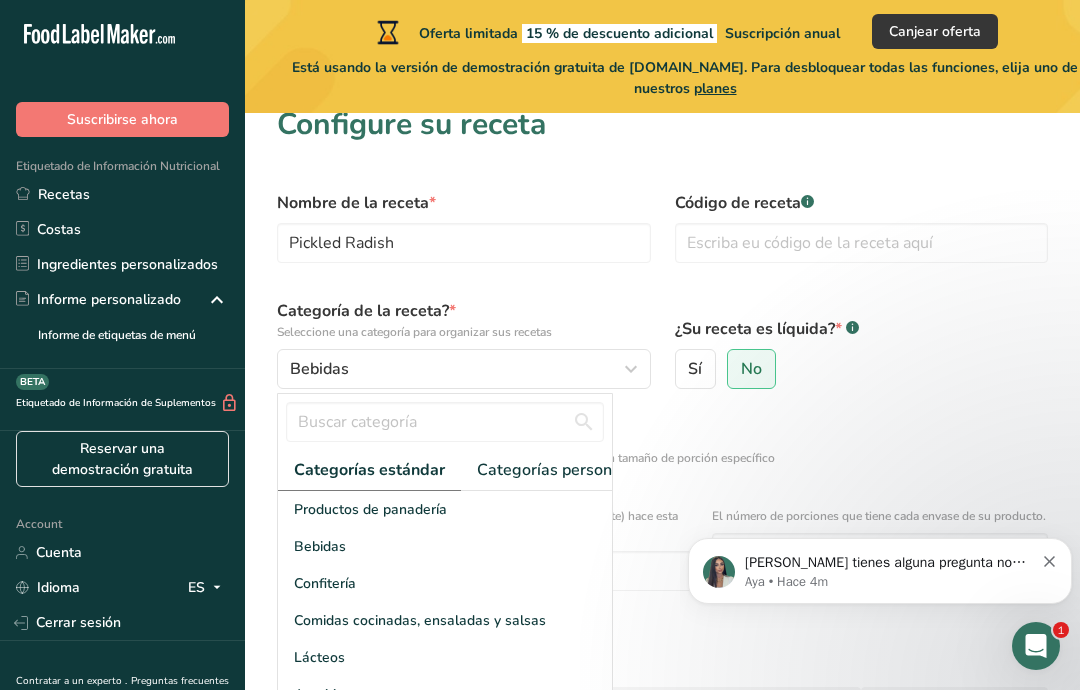 click on "Bebidas" at bounding box center [445, 546] 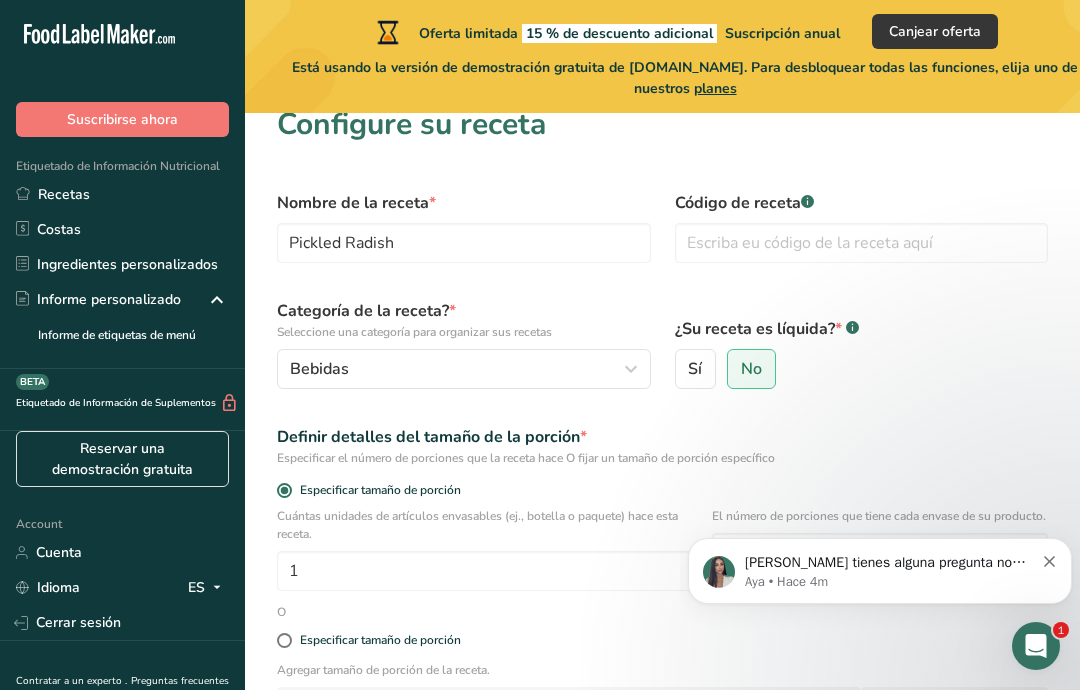 click at bounding box center (631, 369) 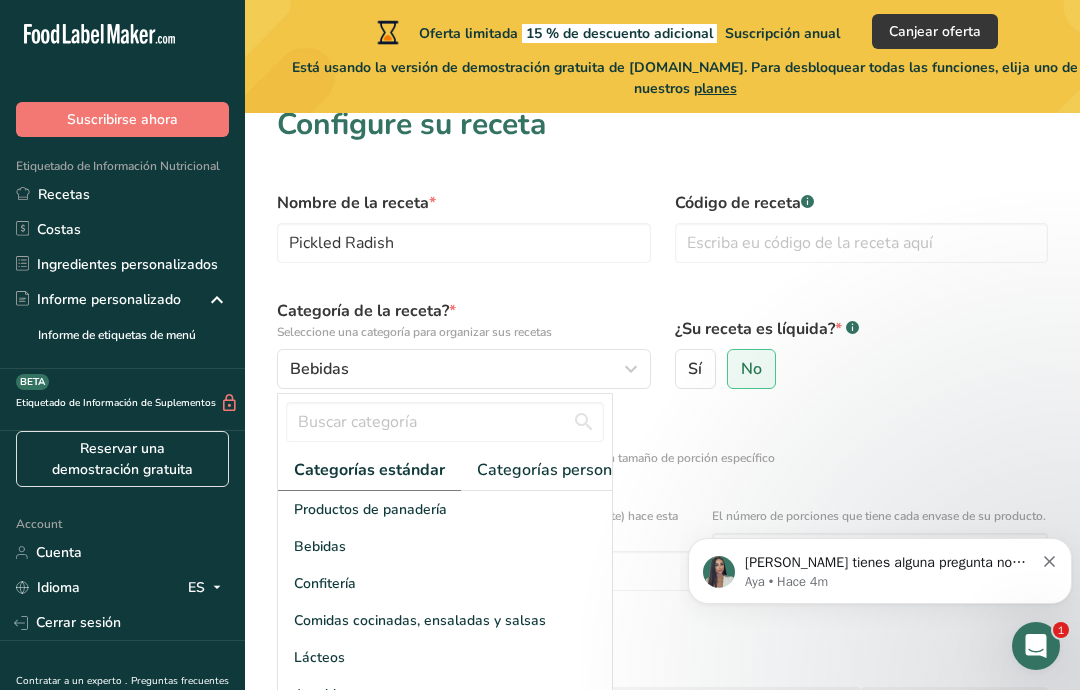 click on "Comidas cocinadas, ensaladas y salsas" at bounding box center (420, 620) 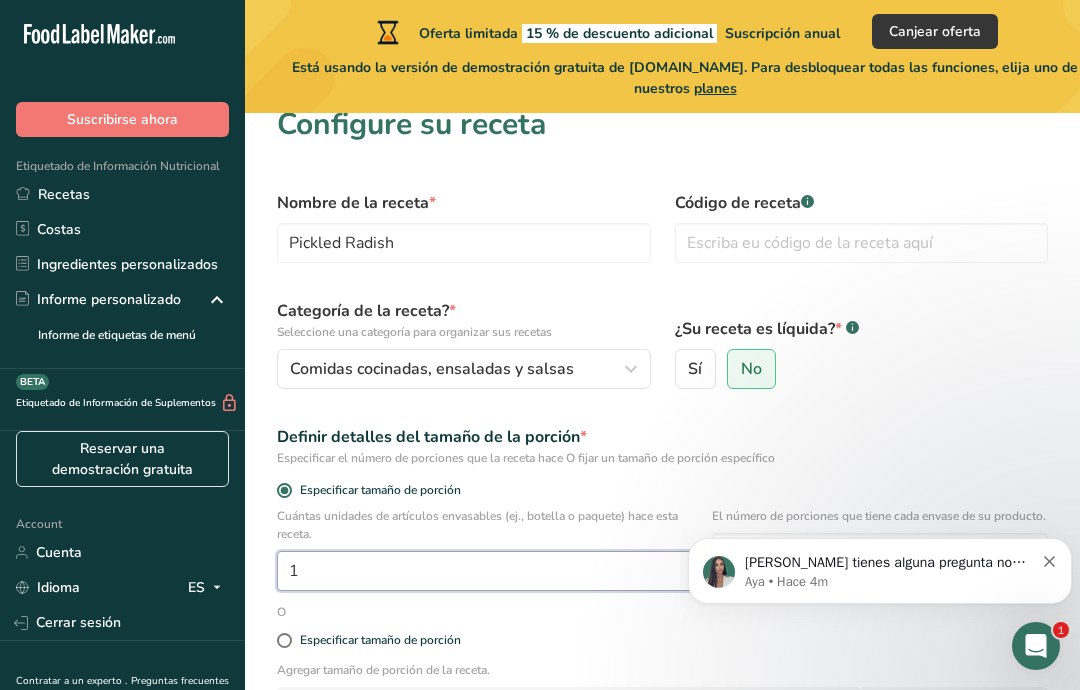 click on "1" at bounding box center (486, 571) 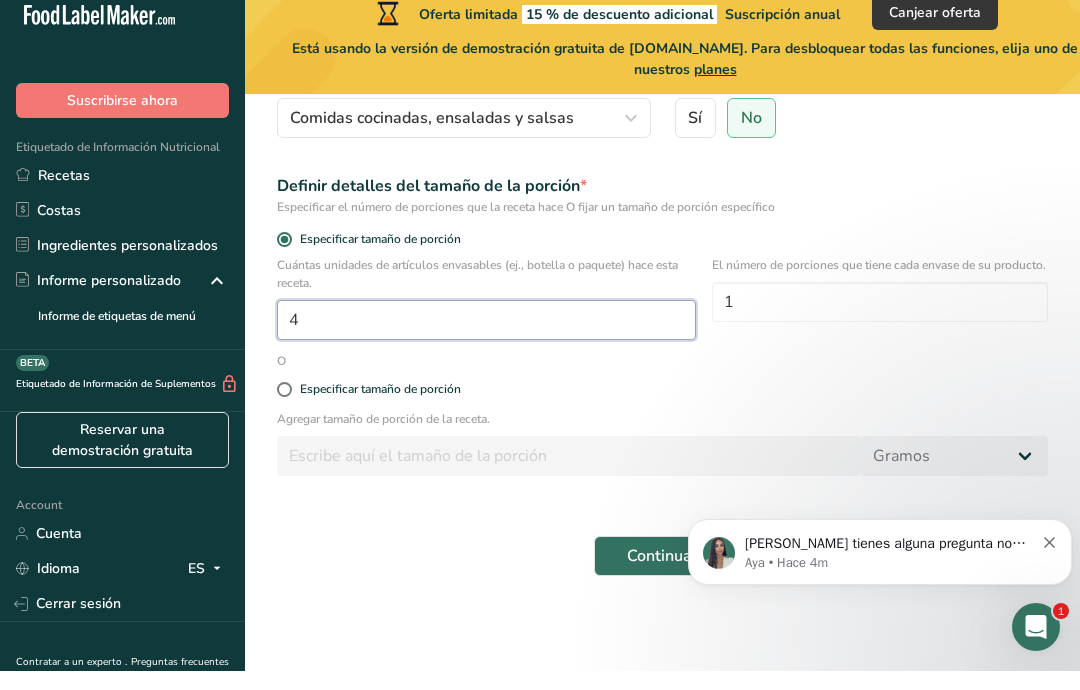 scroll, scrollTop: 260, scrollLeft: 0, axis: vertical 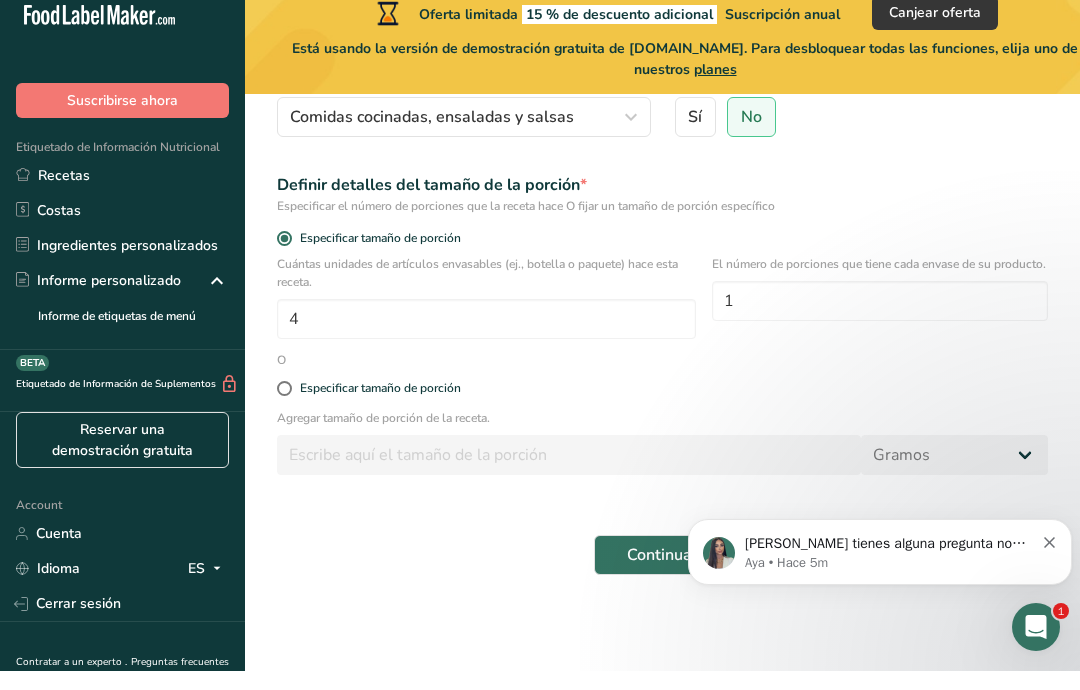 click on "1" at bounding box center (880, 320) 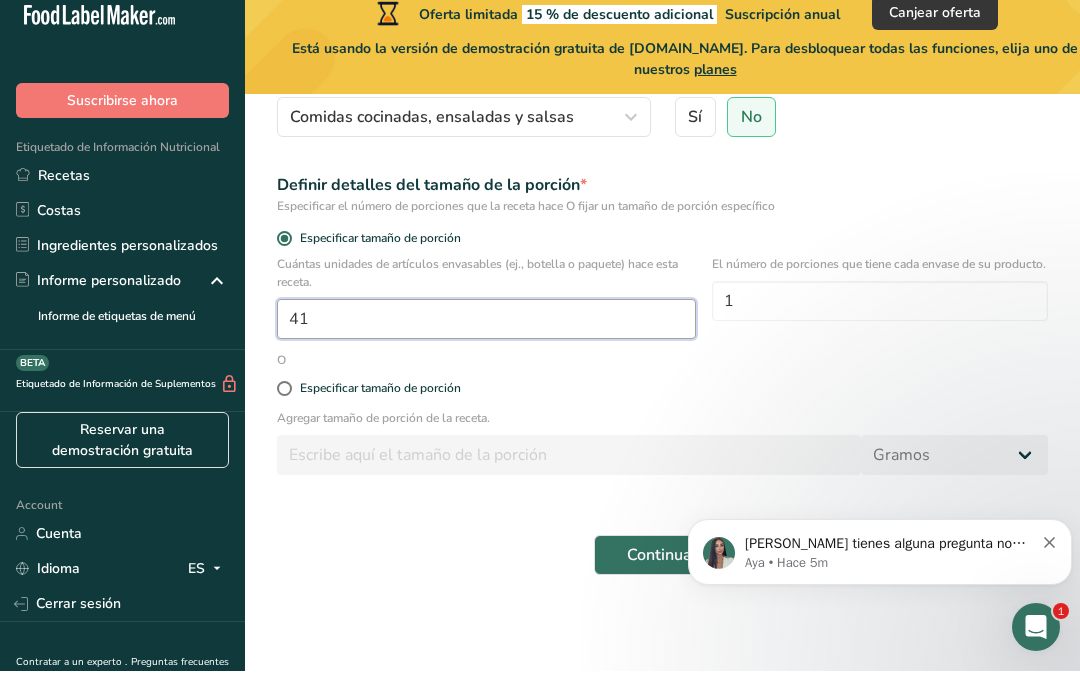 type on "41" 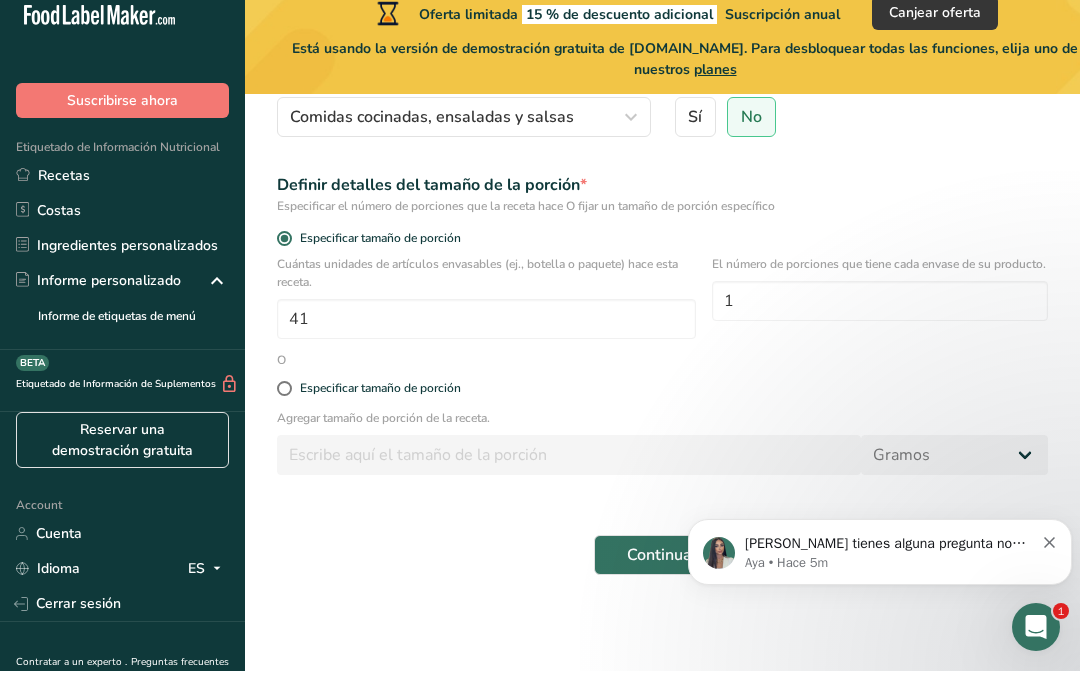 click on "1" at bounding box center [880, 320] 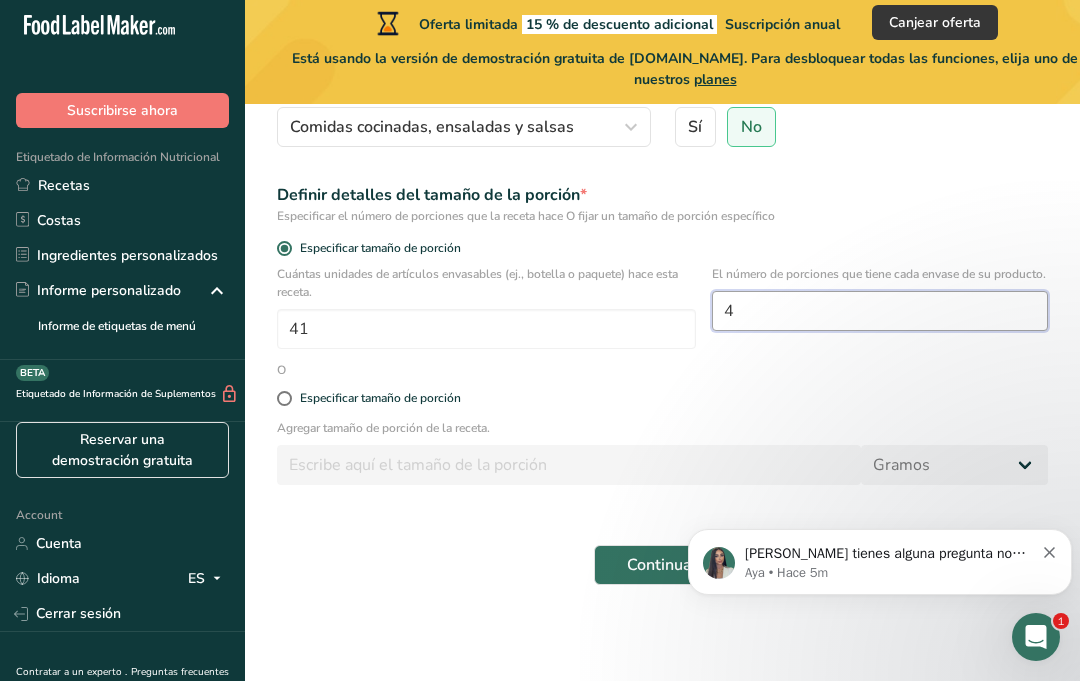 type on "4" 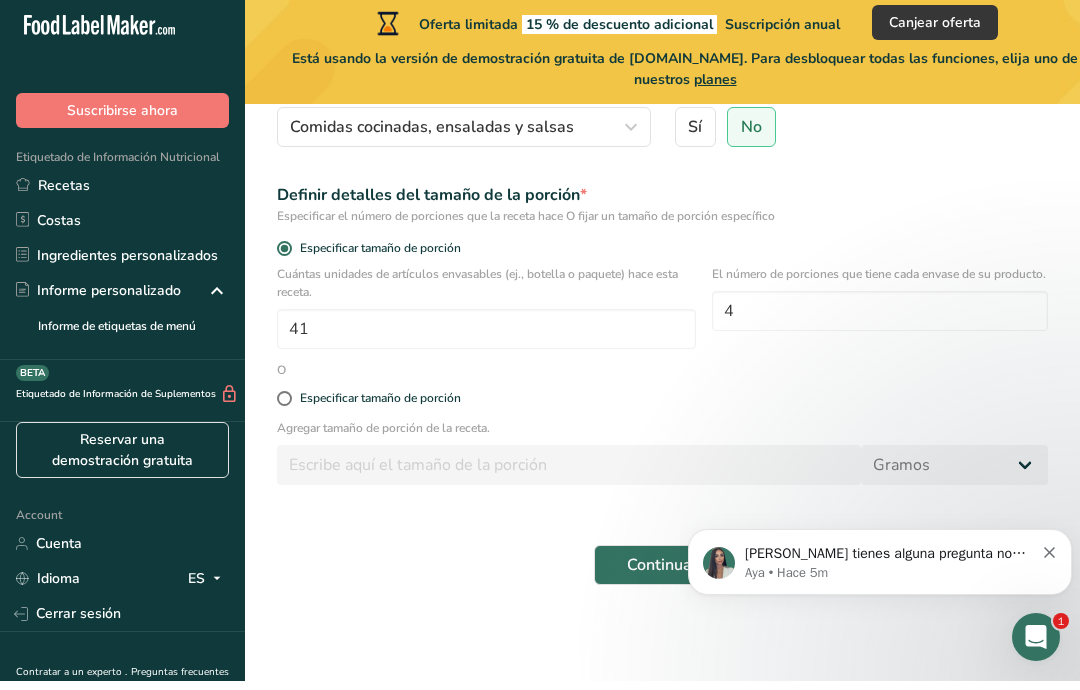 click on "41" at bounding box center [486, 338] 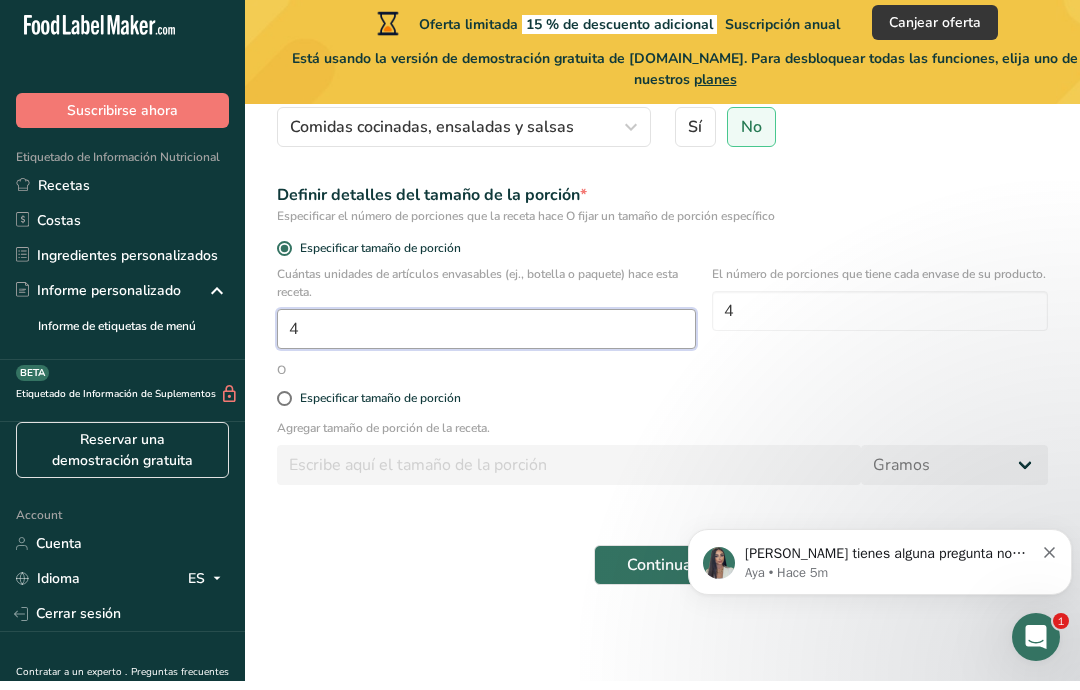 type on "1" 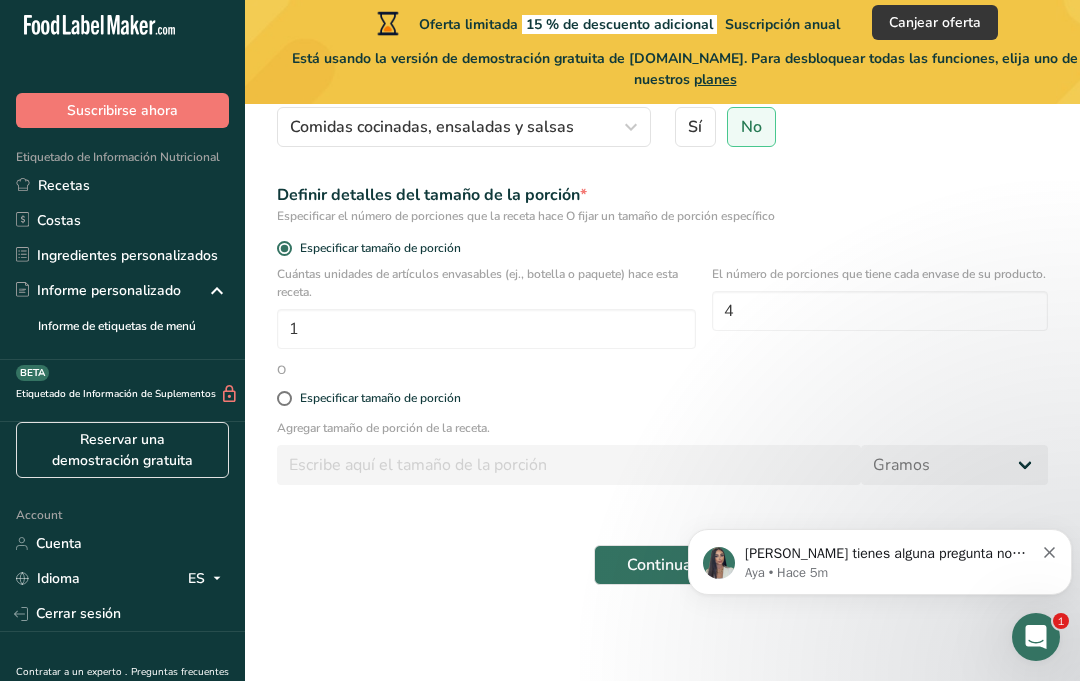 click on "Especificar tamaño de porción" at bounding box center (376, 407) 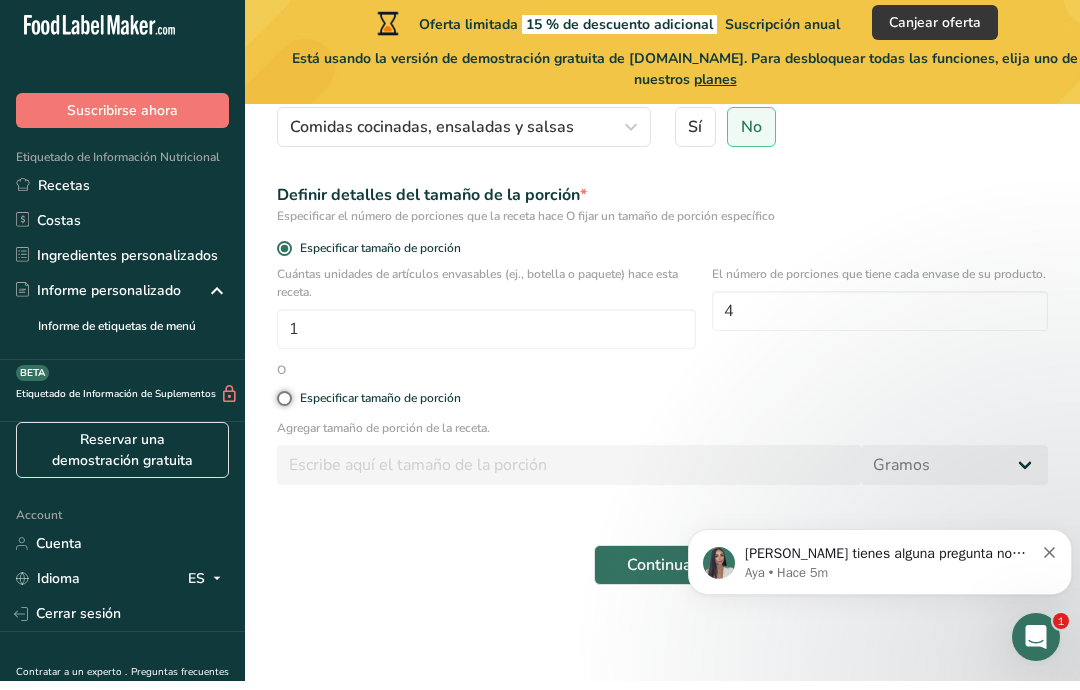 click on "Especificar tamaño de porción" at bounding box center [283, 407] 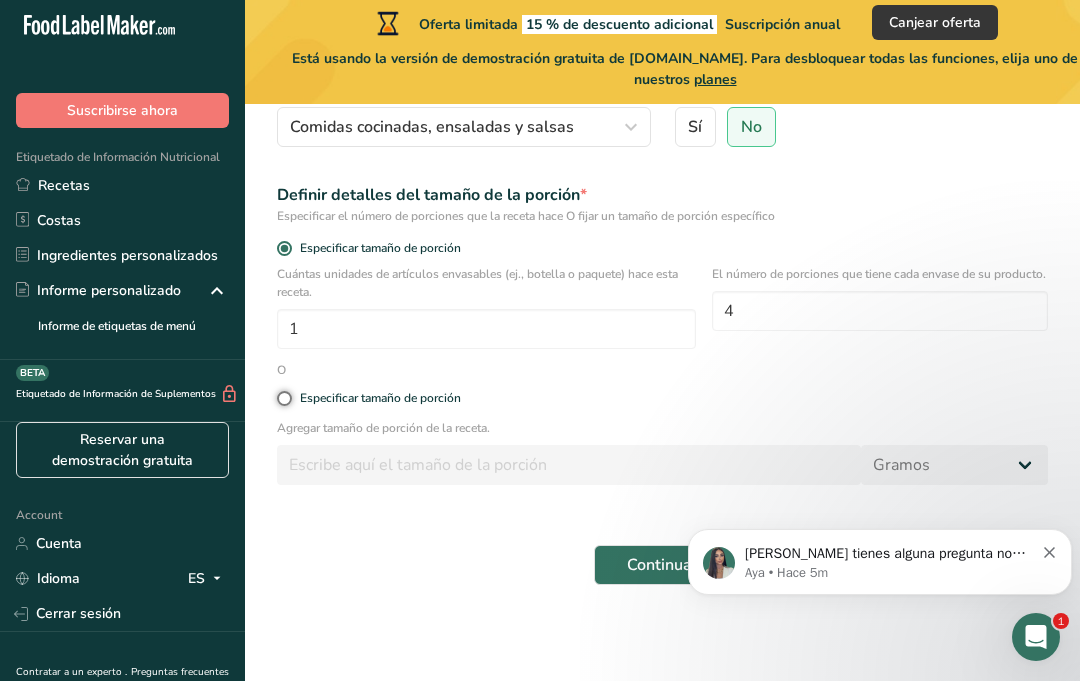 radio on "true" 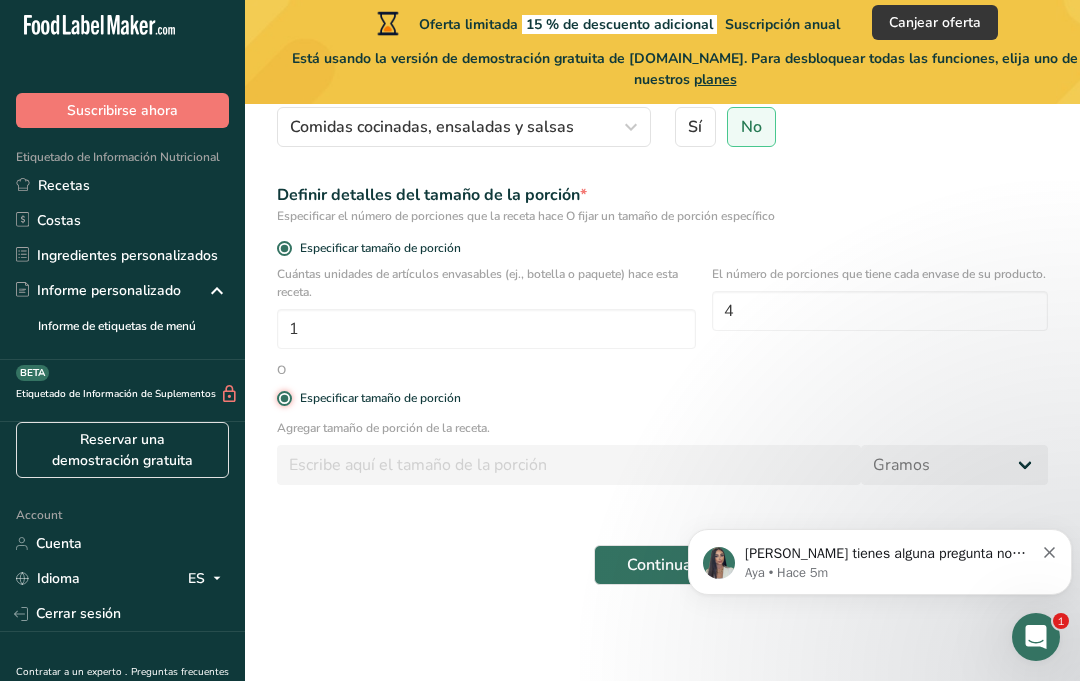 radio on "false" 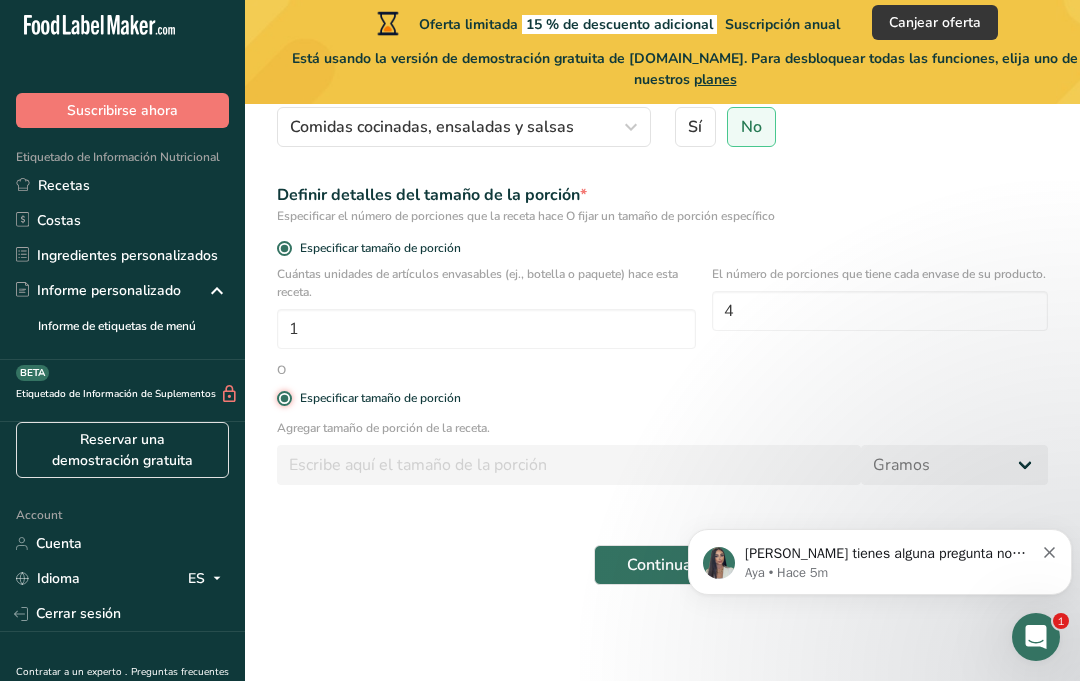 type 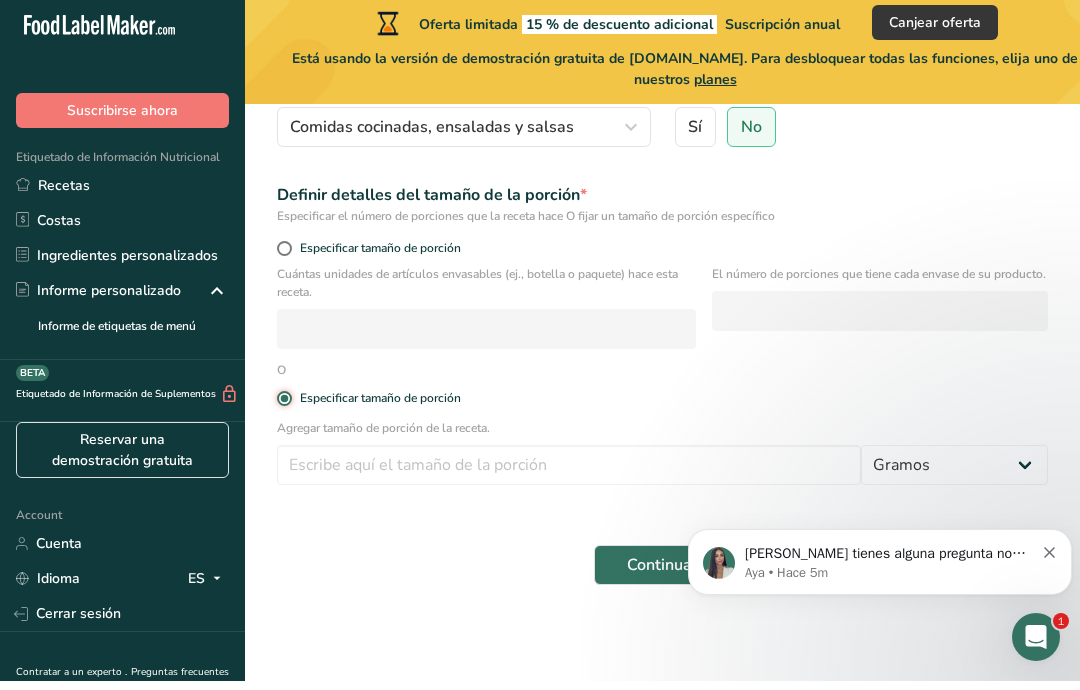scroll, scrollTop: 180, scrollLeft: 0, axis: vertical 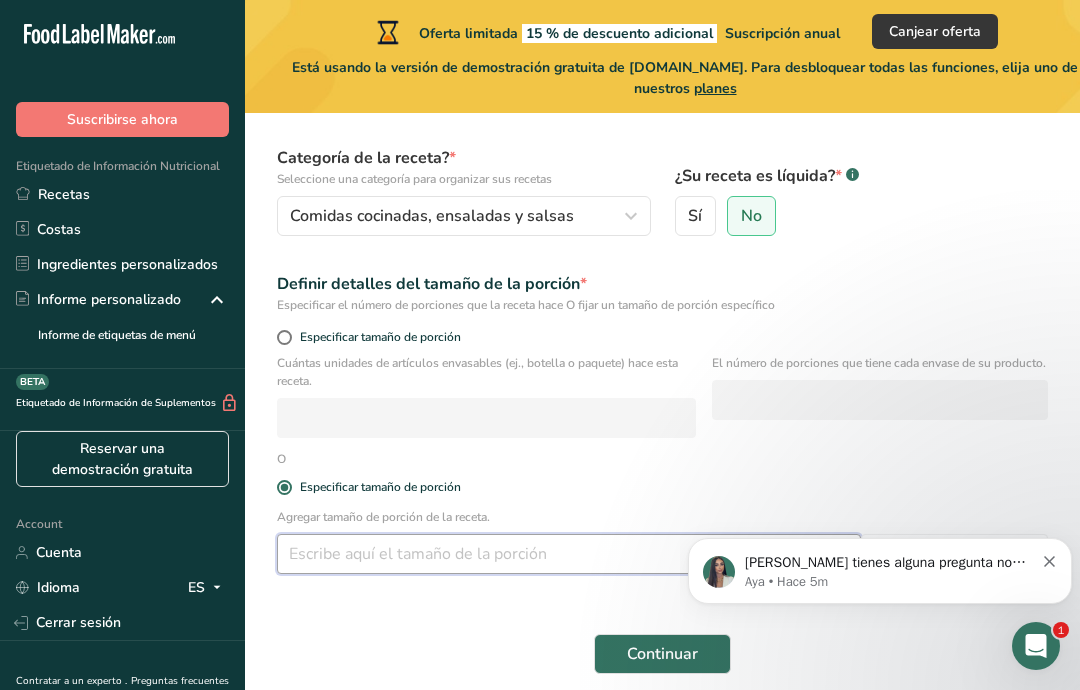 click at bounding box center [569, 554] 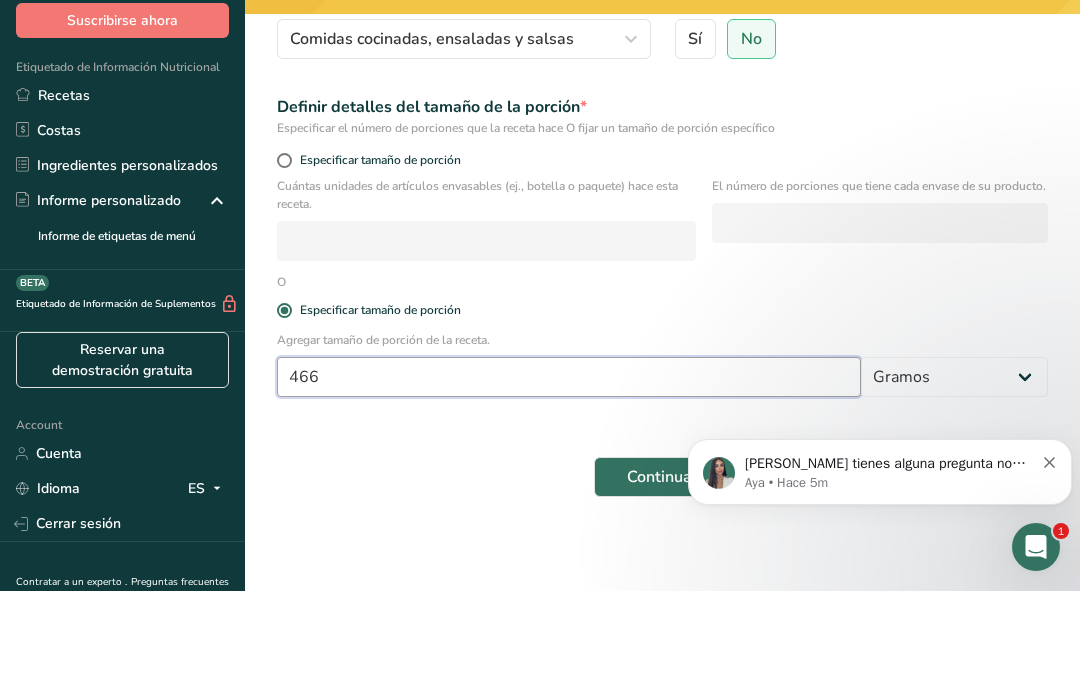 scroll, scrollTop: 260, scrollLeft: 0, axis: vertical 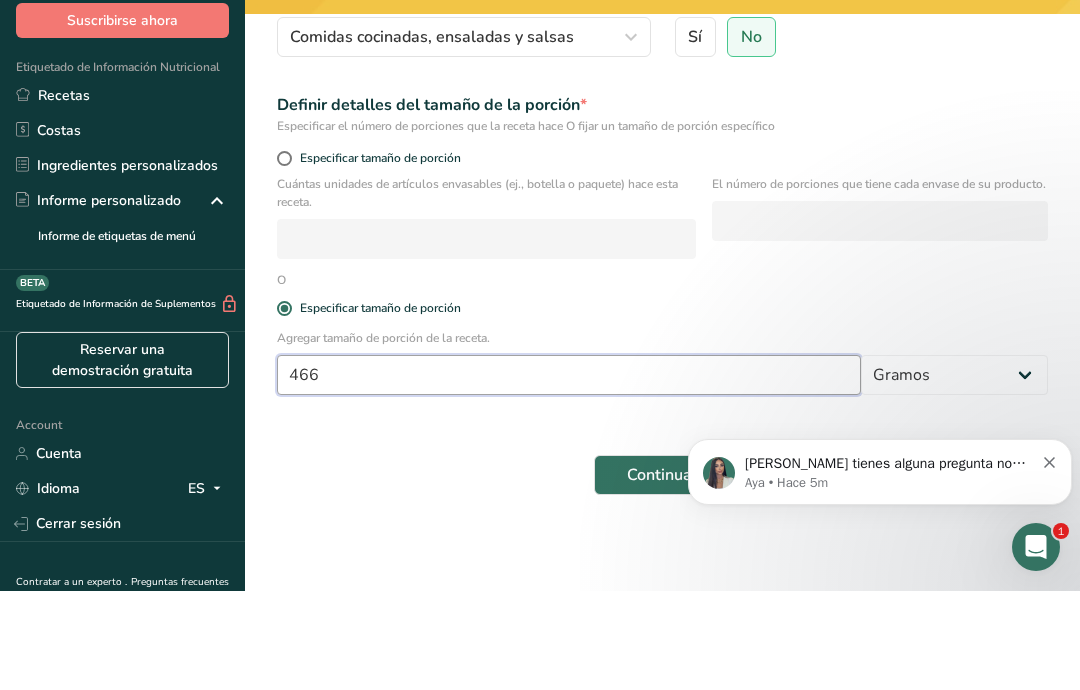 type on "466" 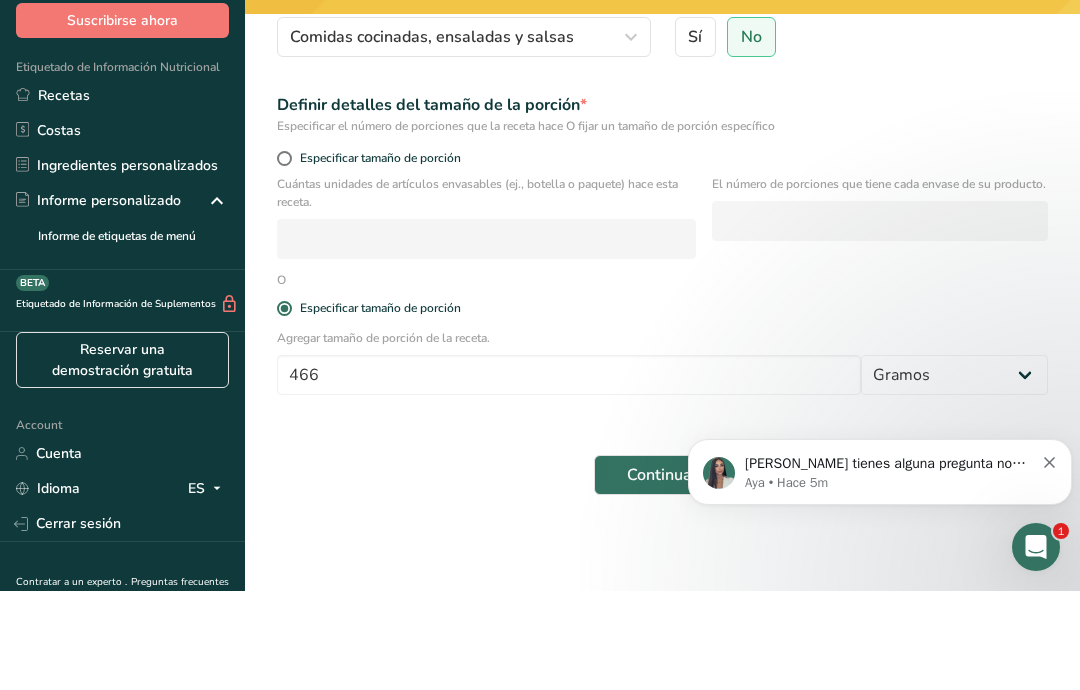 click on "Continuar" at bounding box center [662, 574] 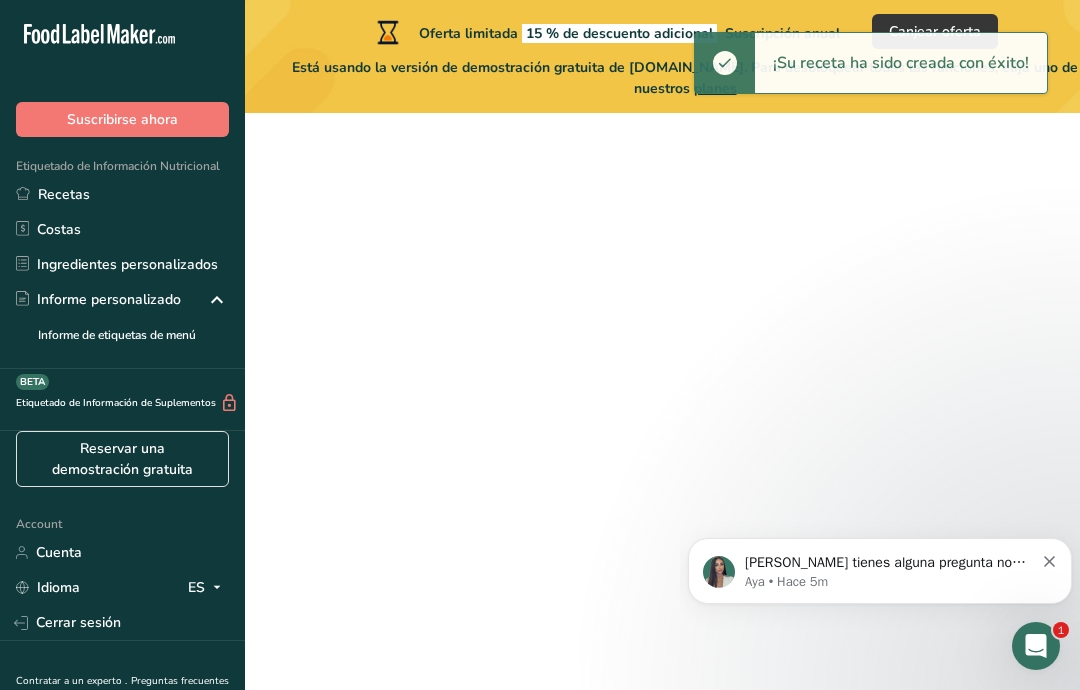 scroll, scrollTop: 80, scrollLeft: 0, axis: vertical 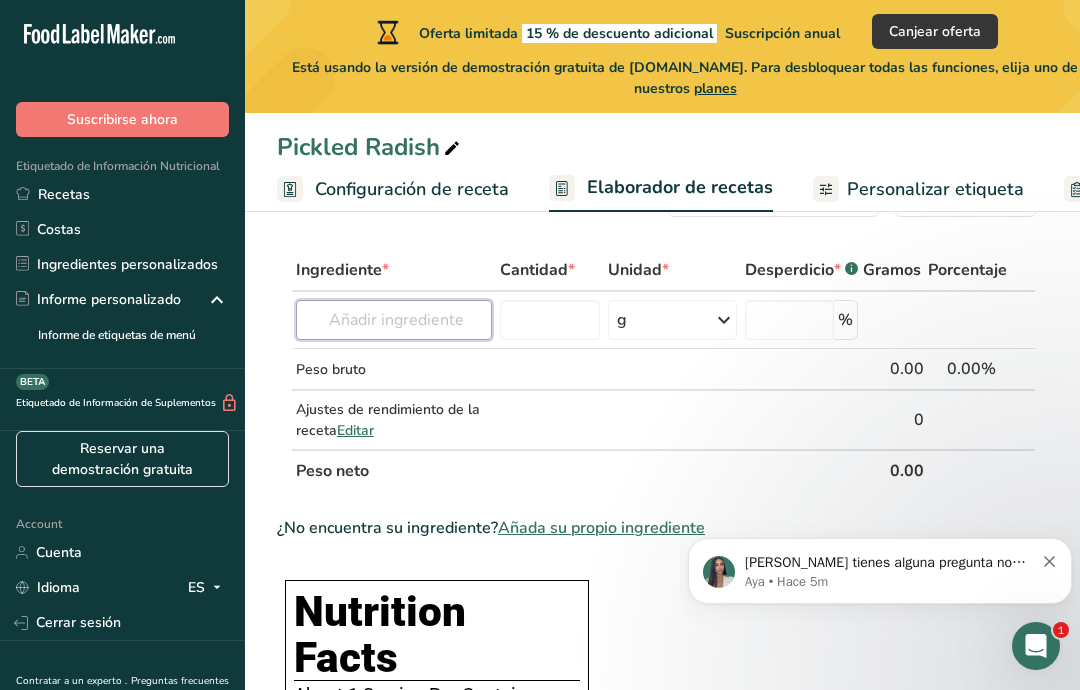 click at bounding box center [394, 320] 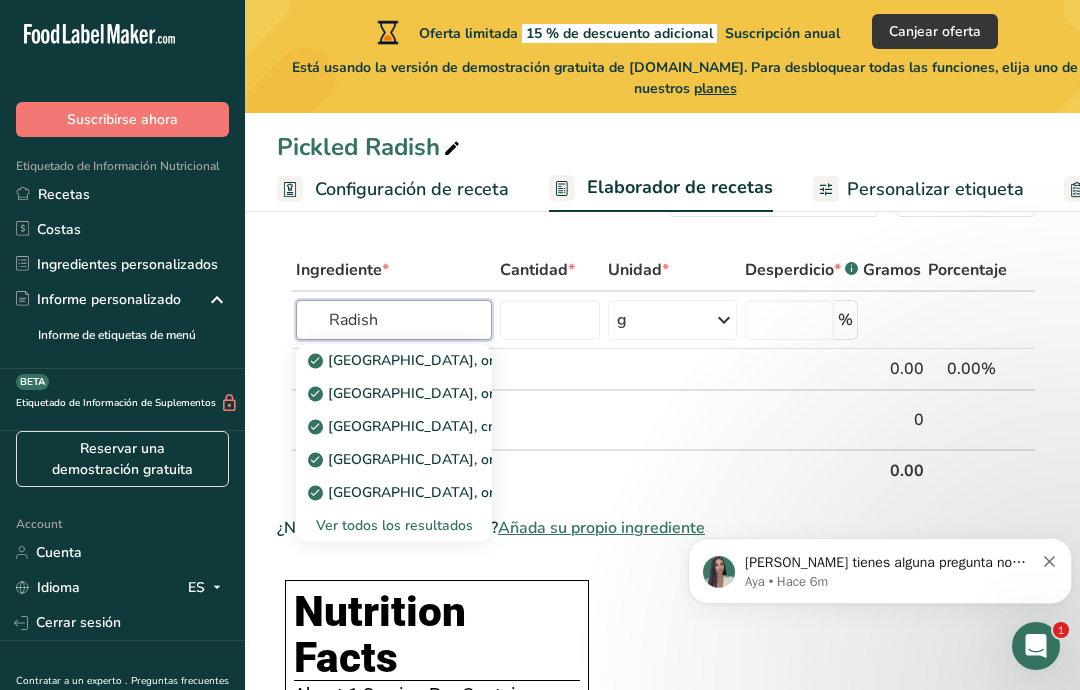 type on "Radish" 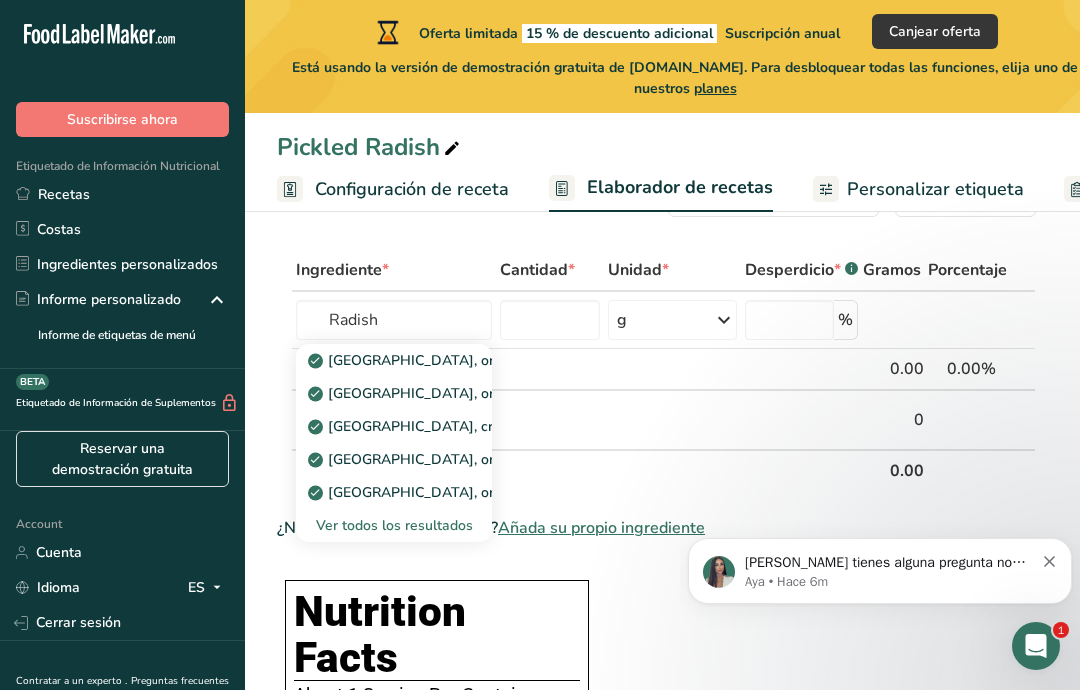 click at bounding box center [550, 320] 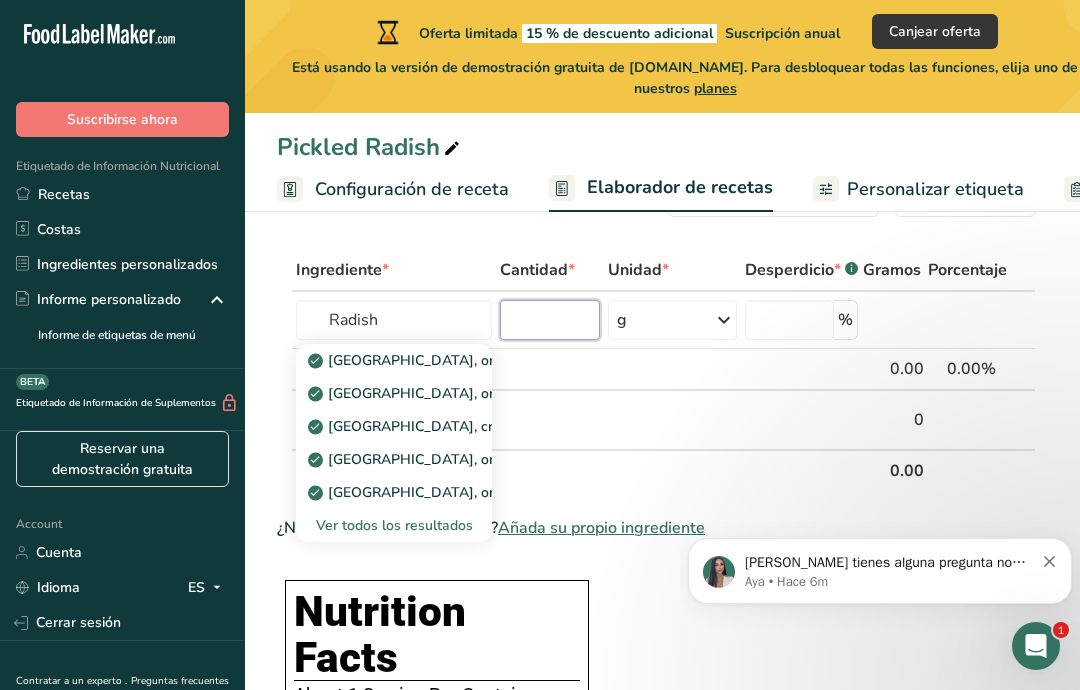 type 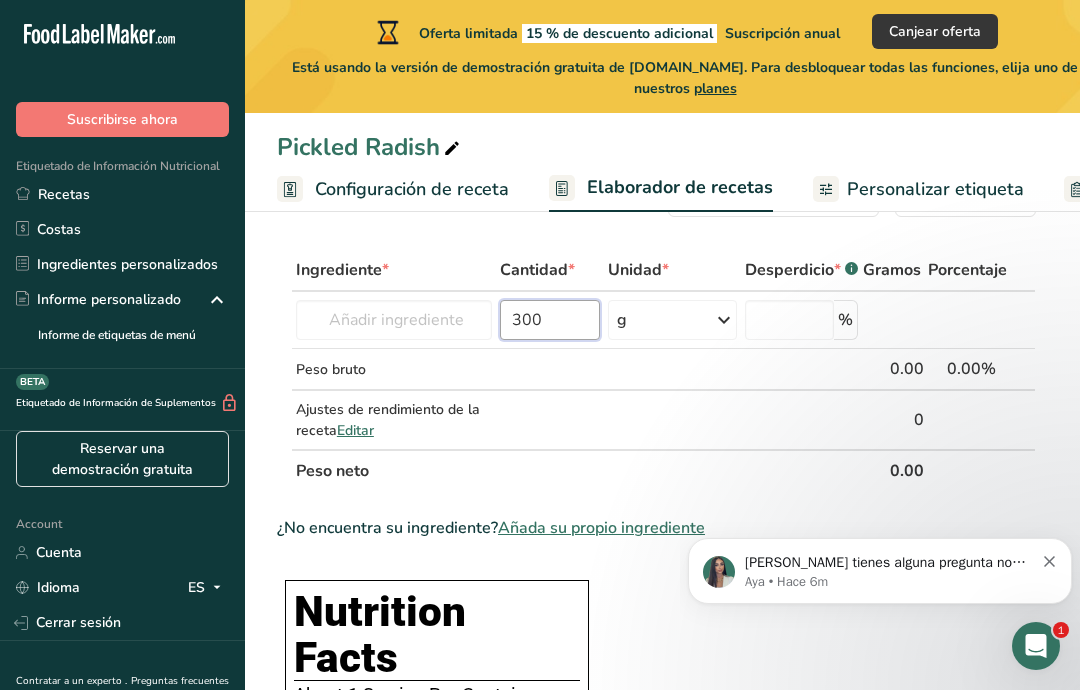 type on "300" 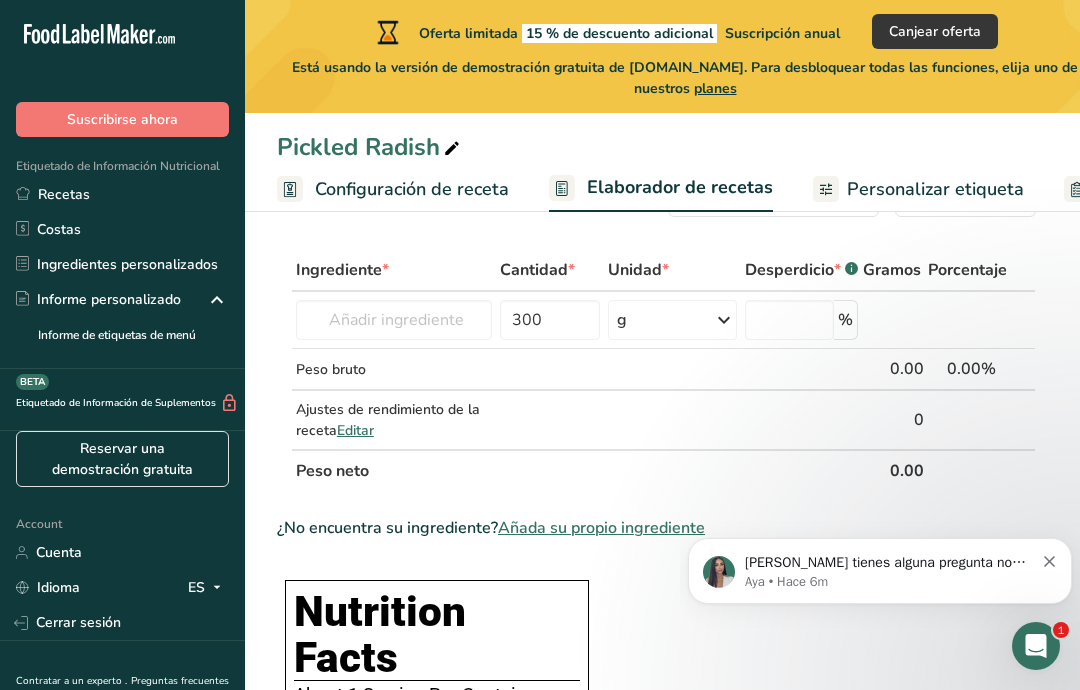 click at bounding box center [724, 320] 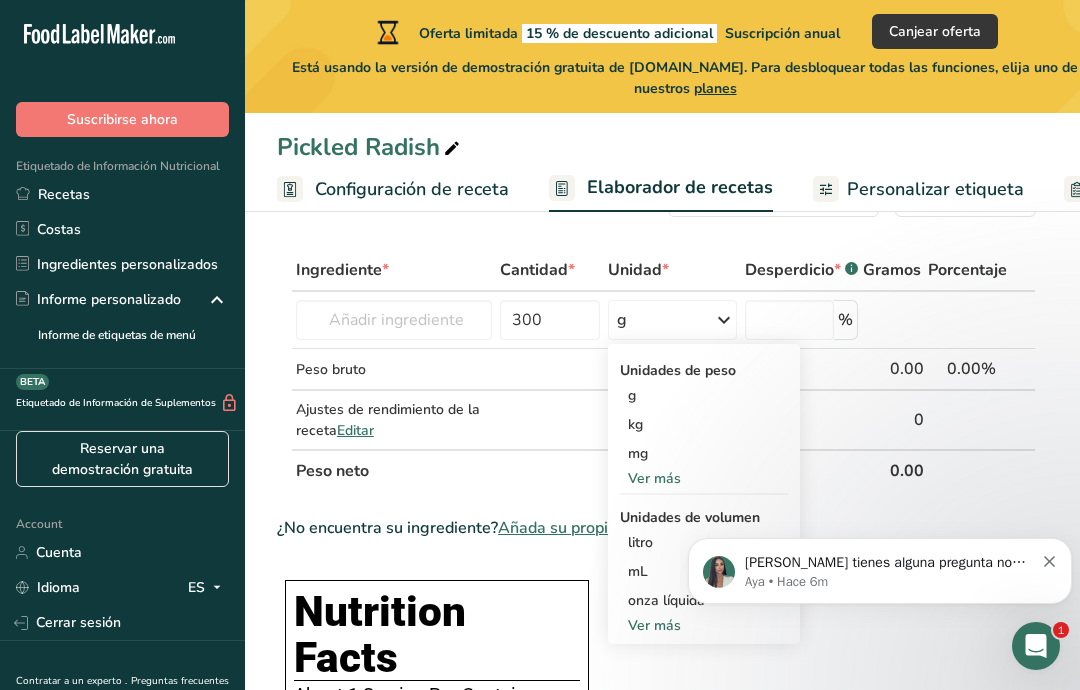 click on "g" at bounding box center [704, 395] 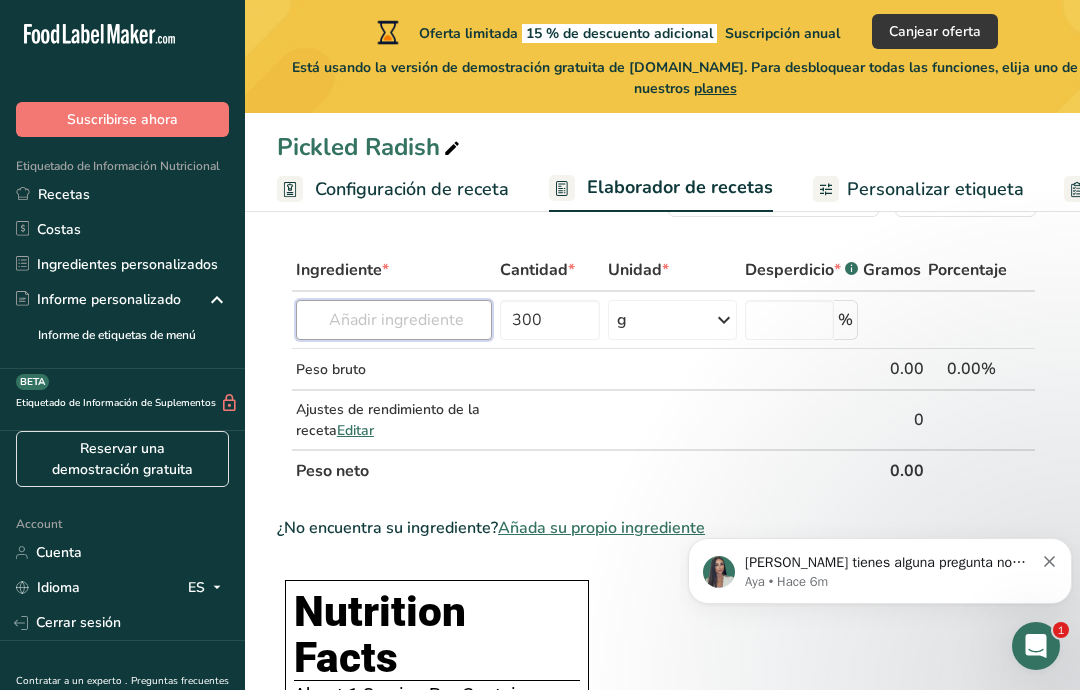 click at bounding box center (394, 320) 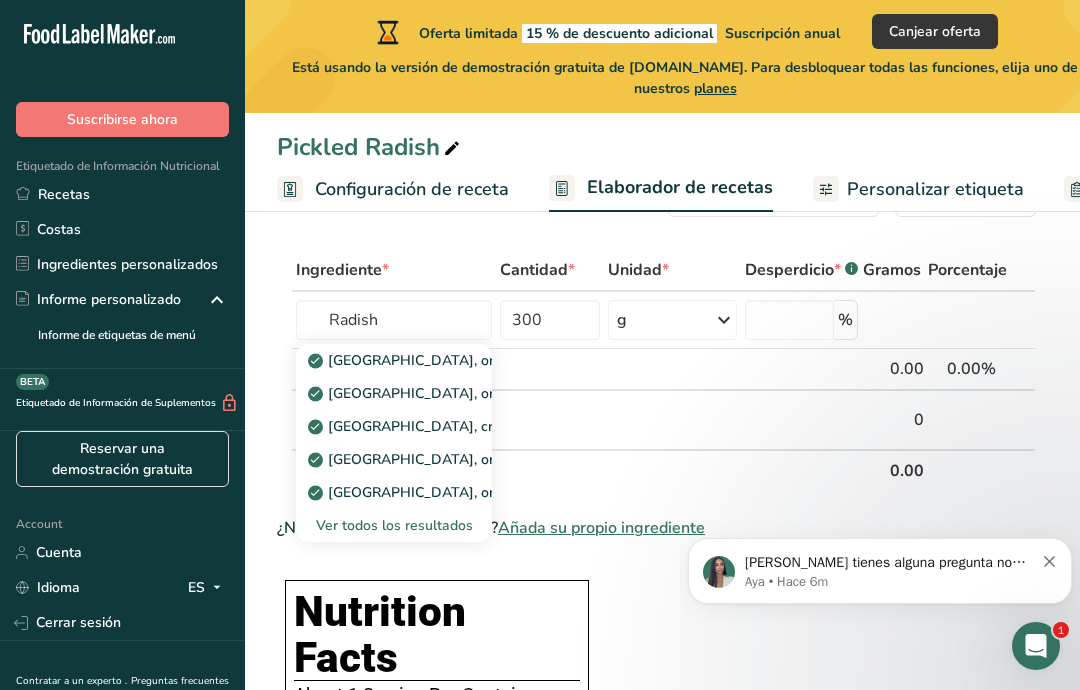 click on "Rábanos, crudos" at bounding box center (418, 426) 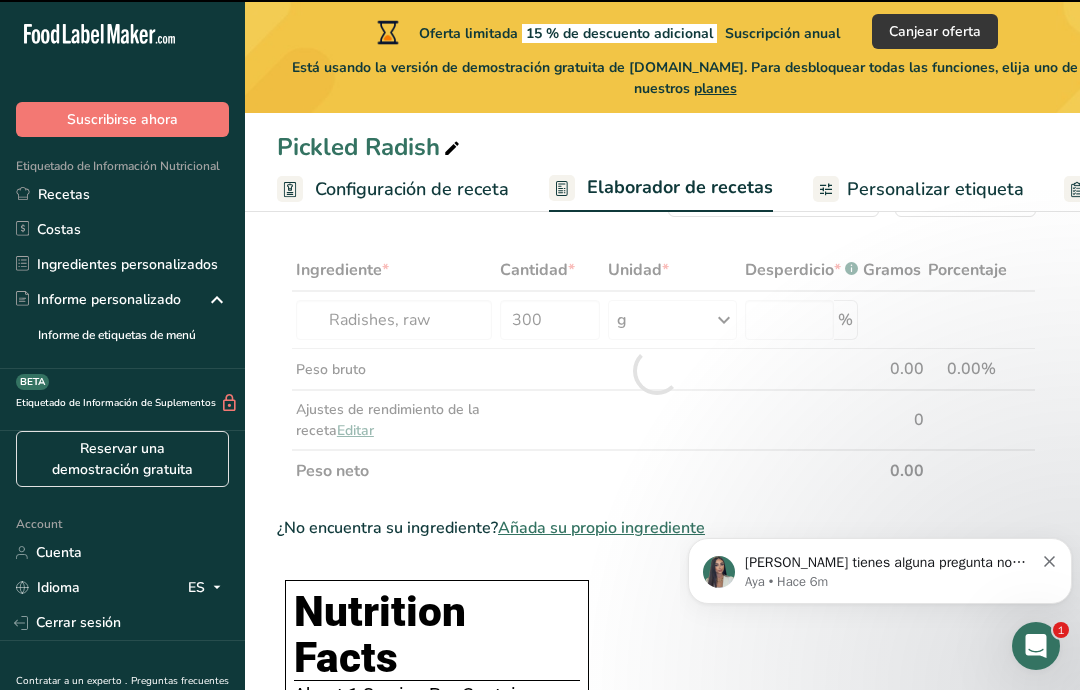 type on "0" 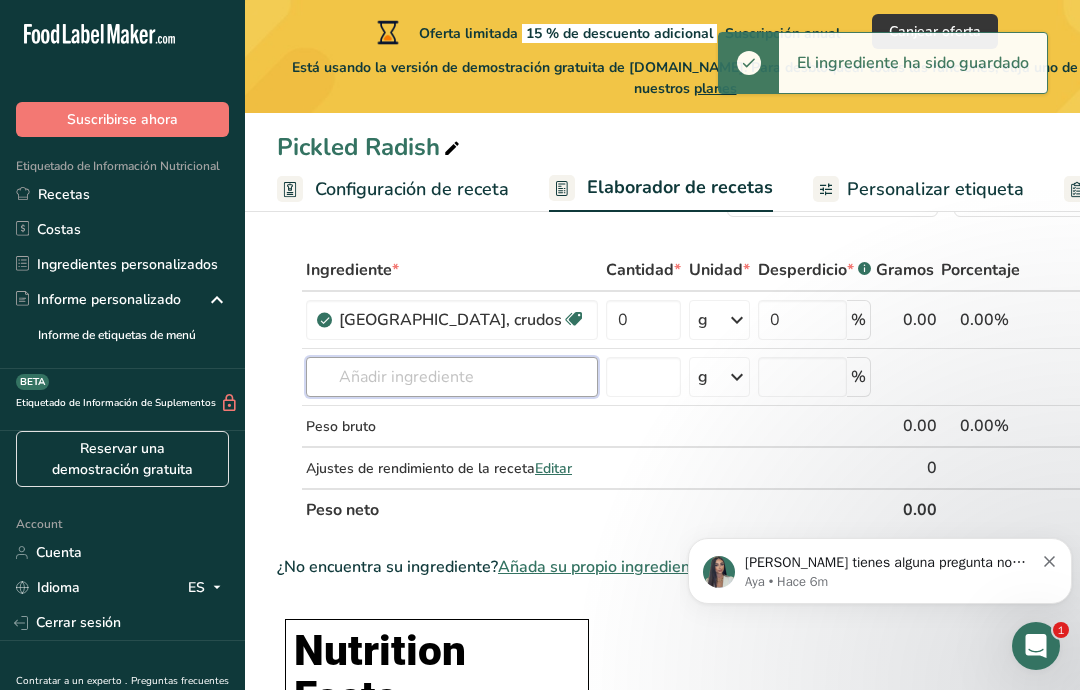click at bounding box center (452, 377) 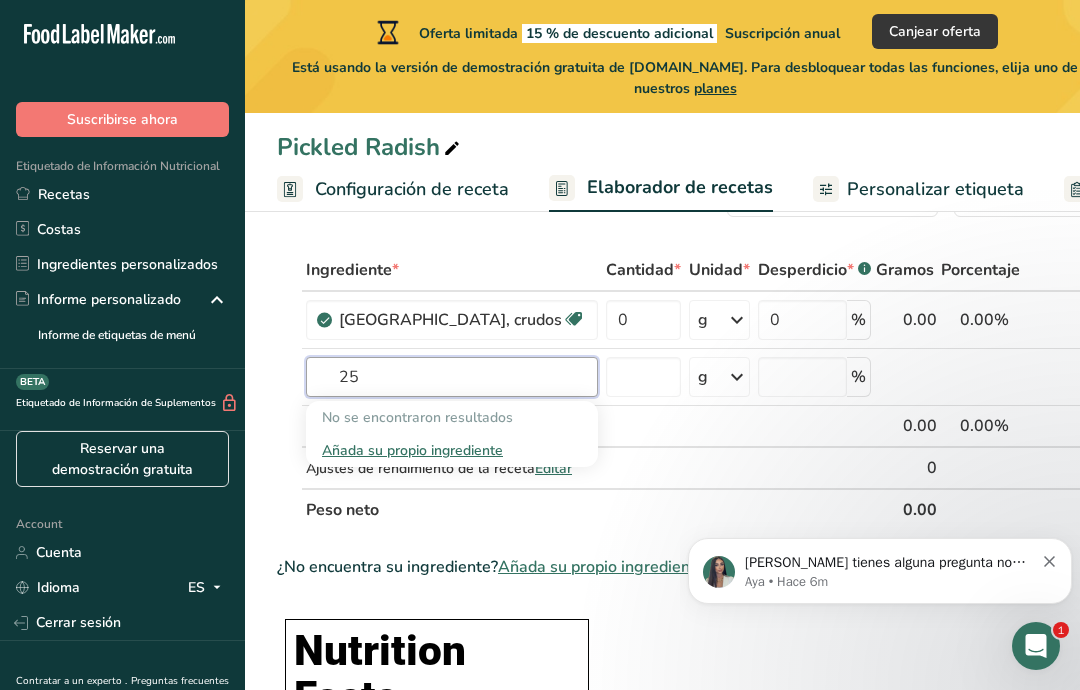 type on "2" 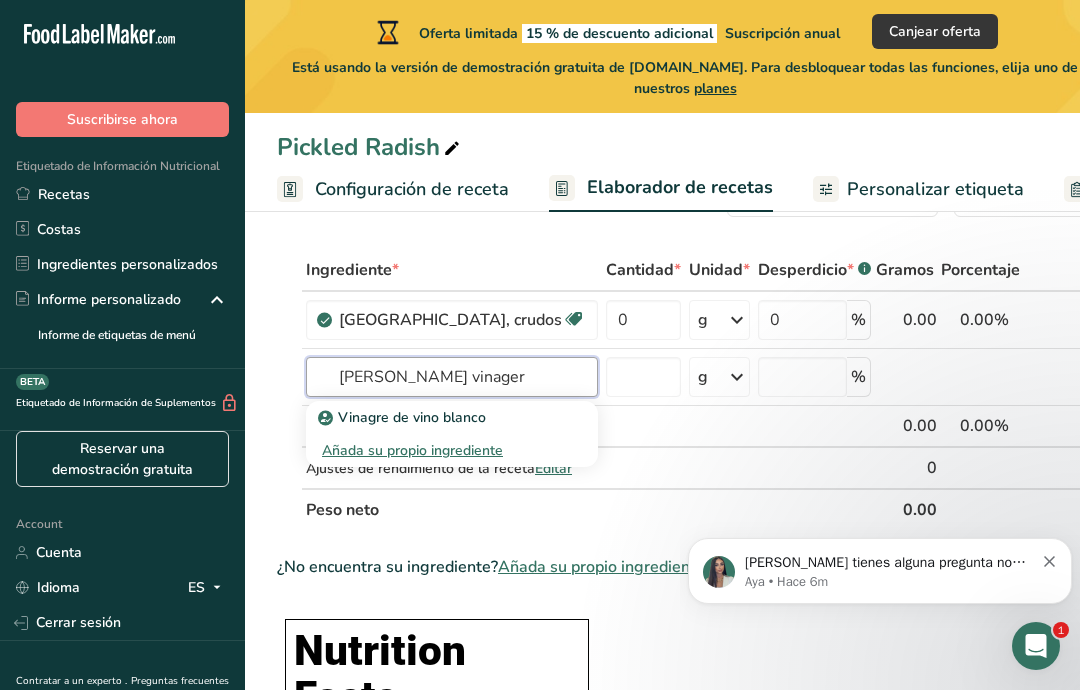 type on "White vinager" 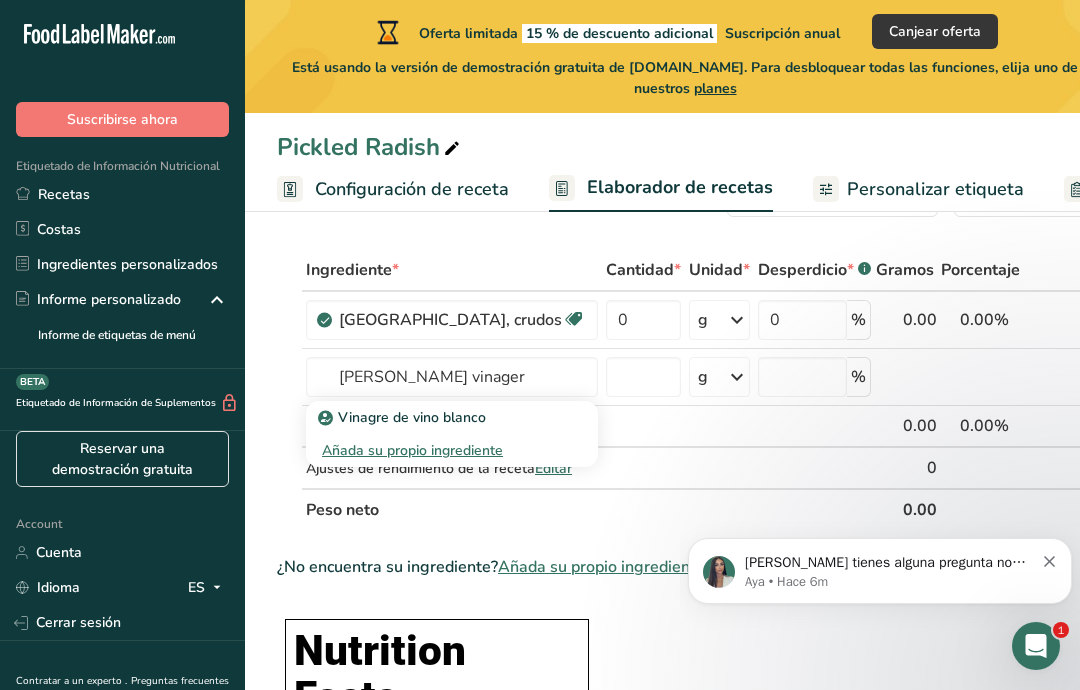 click at bounding box center [737, 377] 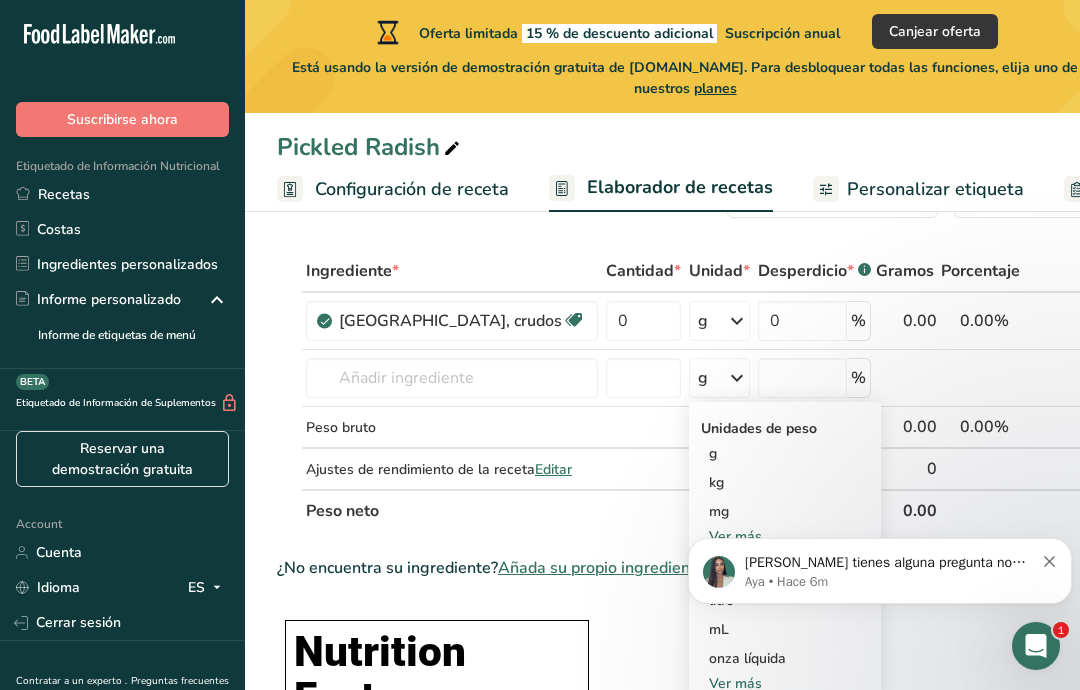 scroll, scrollTop: 60, scrollLeft: 0, axis: vertical 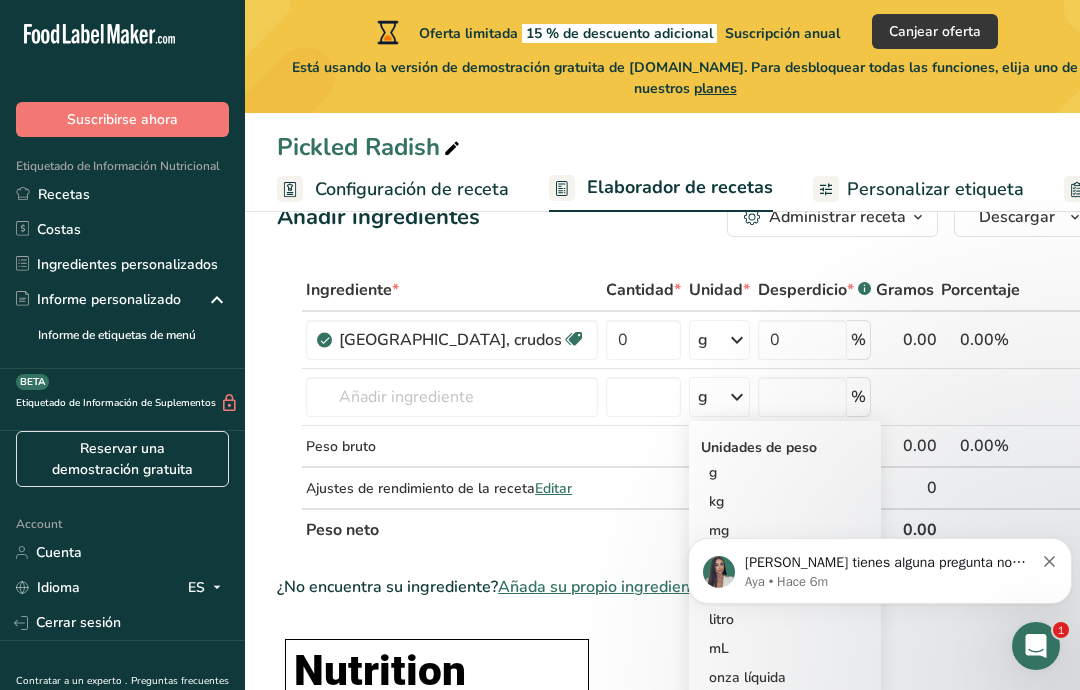 click on "mL" at bounding box center (785, 648) 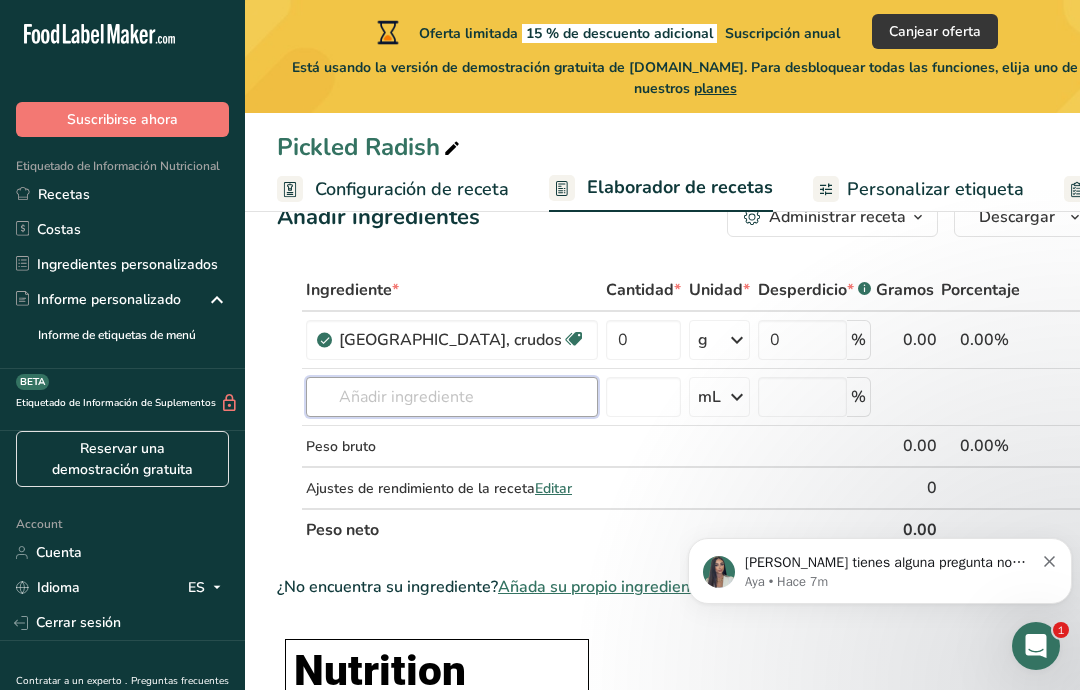 click at bounding box center (452, 397) 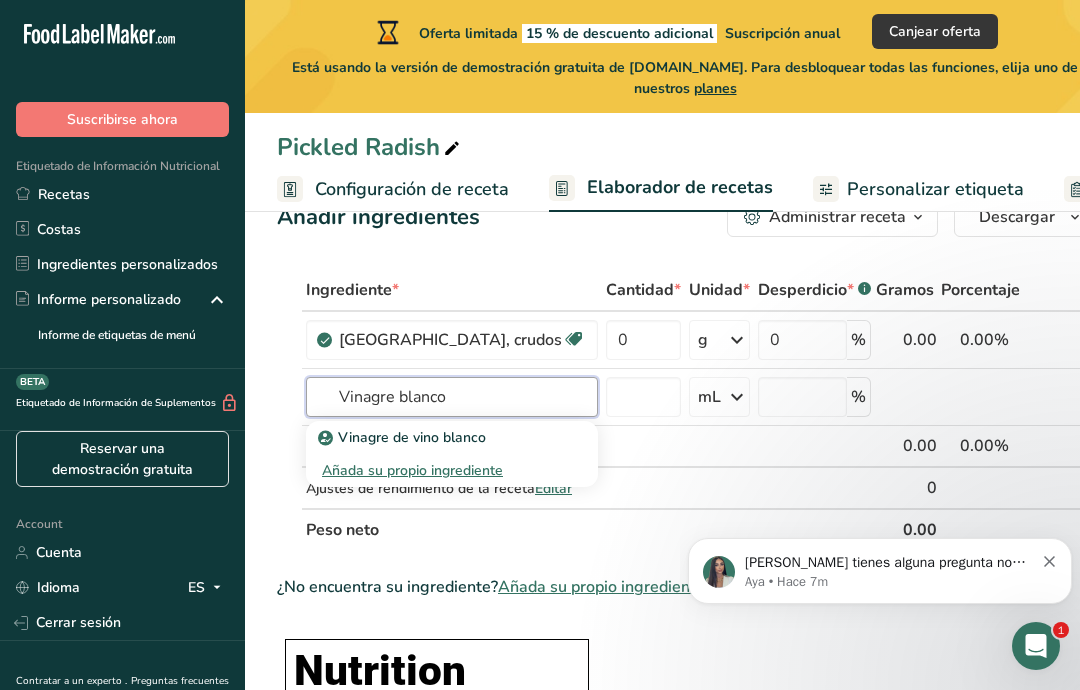 type on "Vinagre blanco" 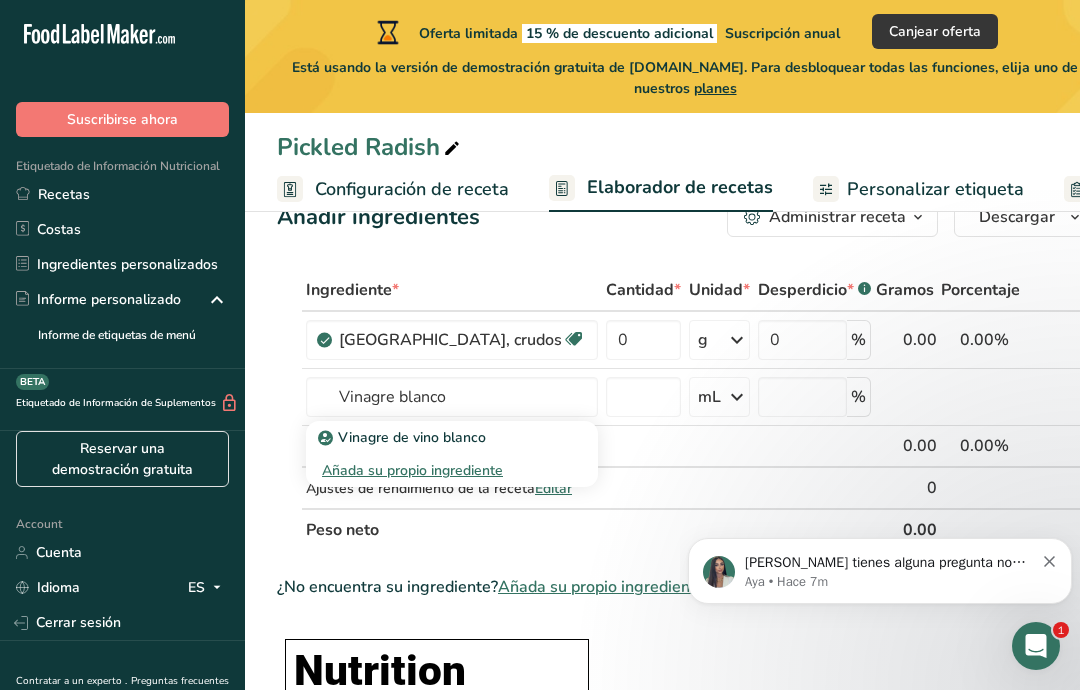 click on "Si tienes alguna pregunta no dudes en consultarnos. ¡Estamos aquí para ayudarte! 😊 Aya • Hace 7m" 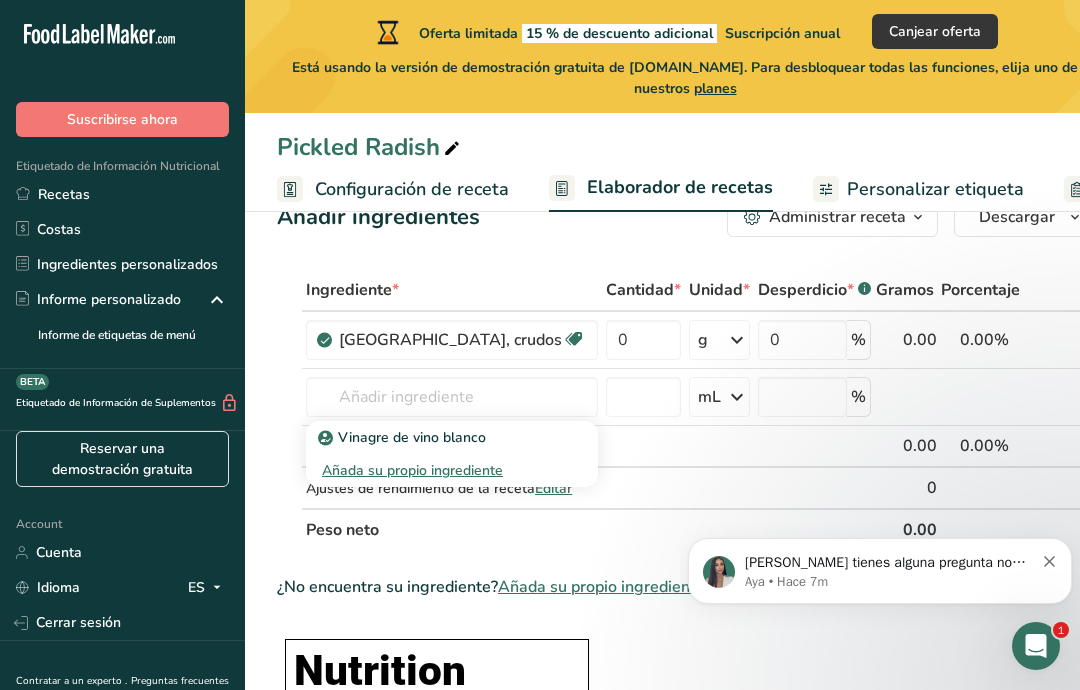 click on "Vinagre de vino blanco" at bounding box center (404, 437) 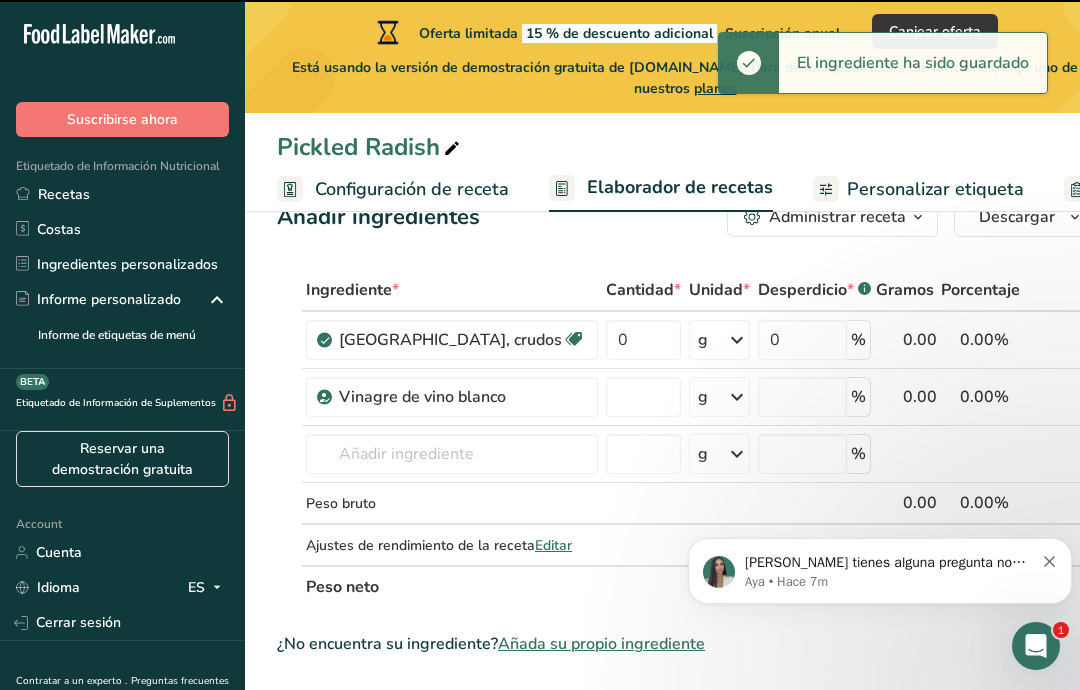 type on "0" 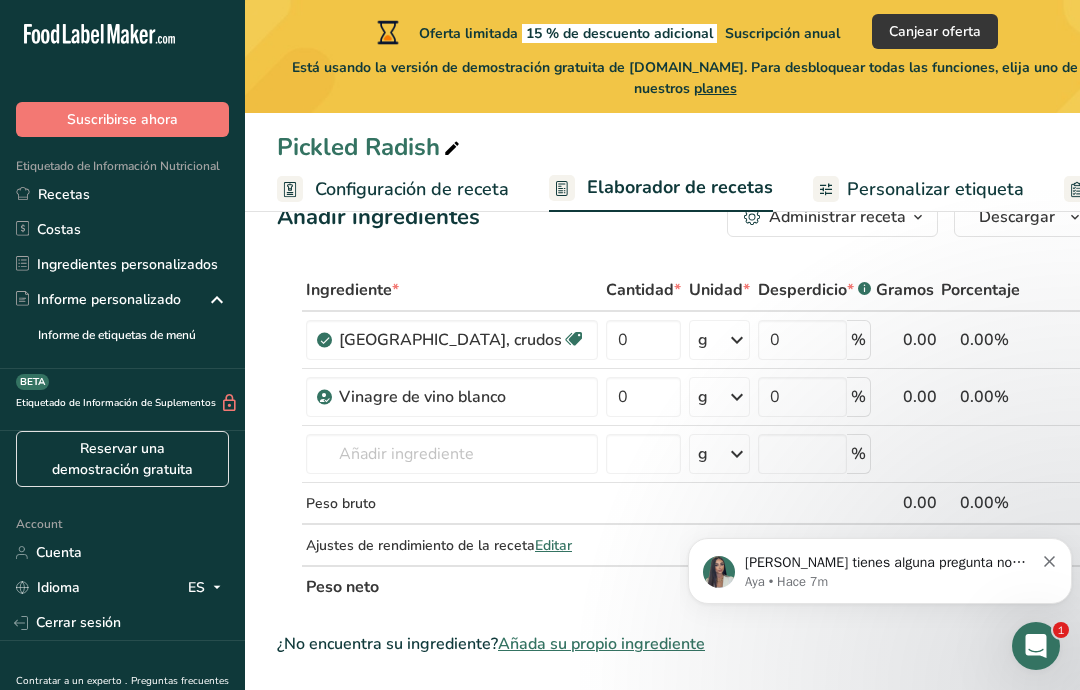 click at bounding box center (737, 397) 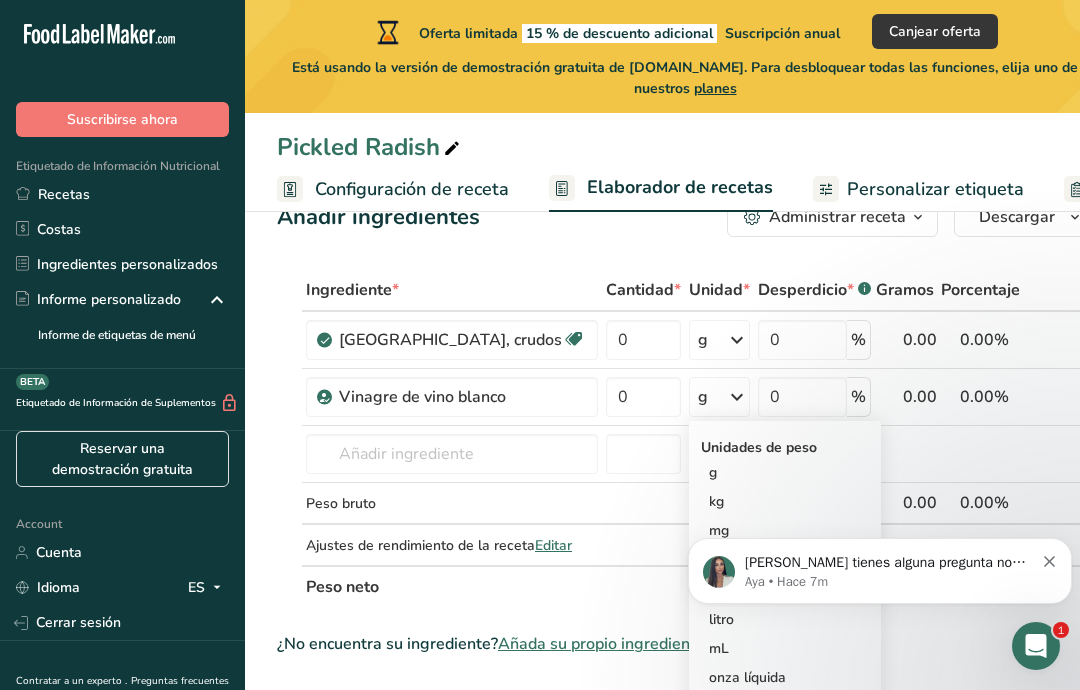 click on "mL" at bounding box center (785, 648) 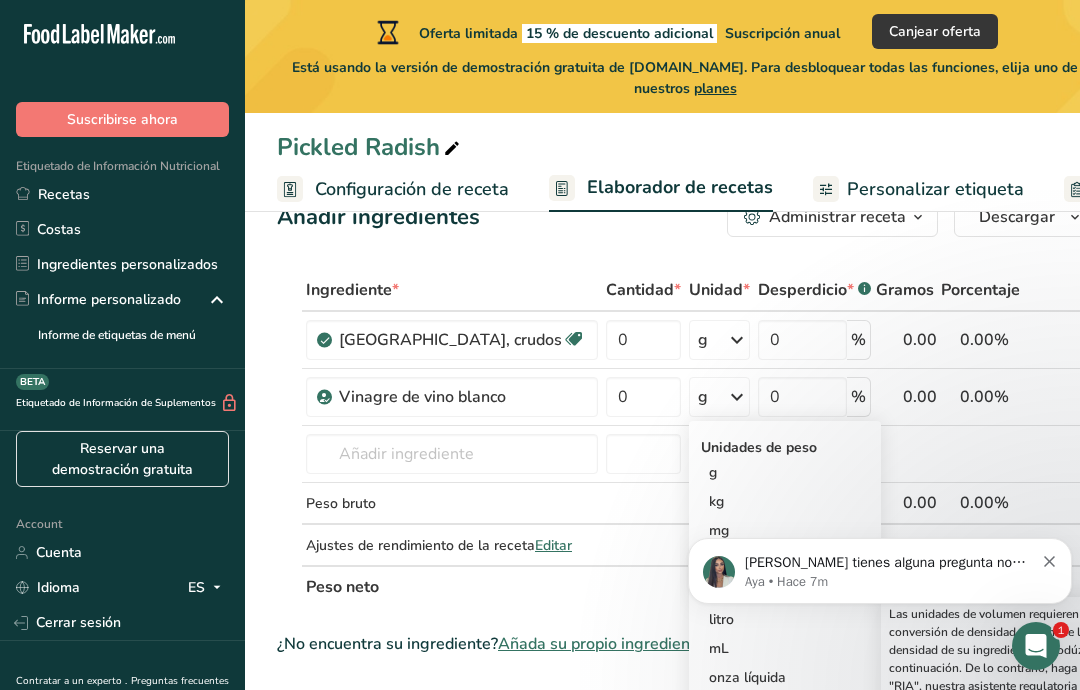 click on "mL" at bounding box center [785, 648] 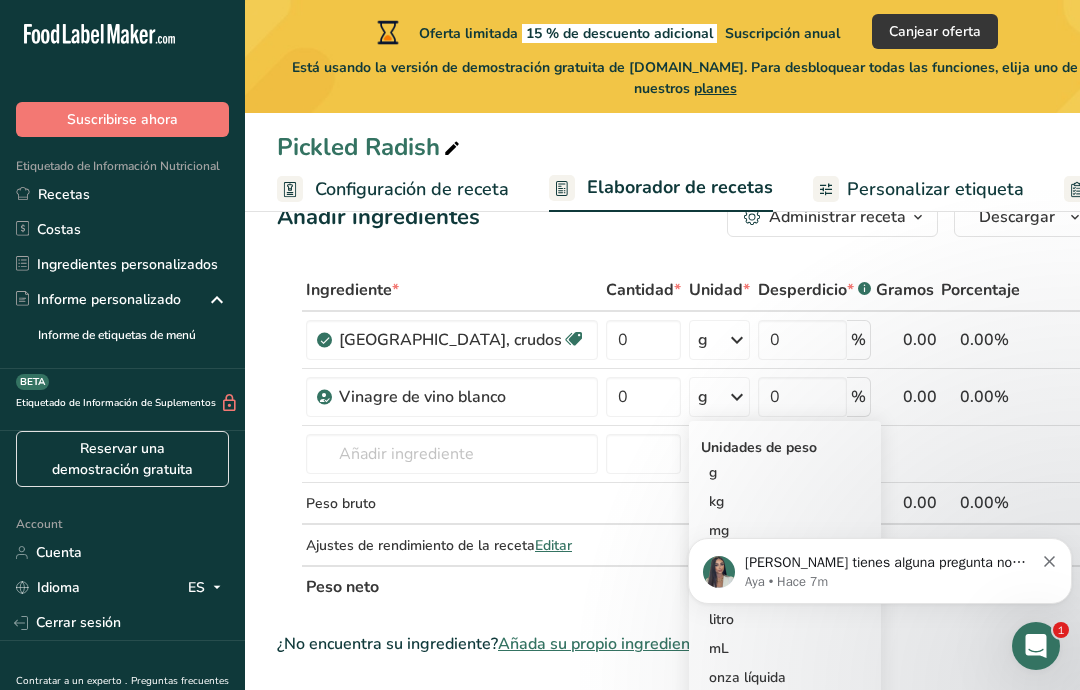 click on "mL" at bounding box center [785, 648] 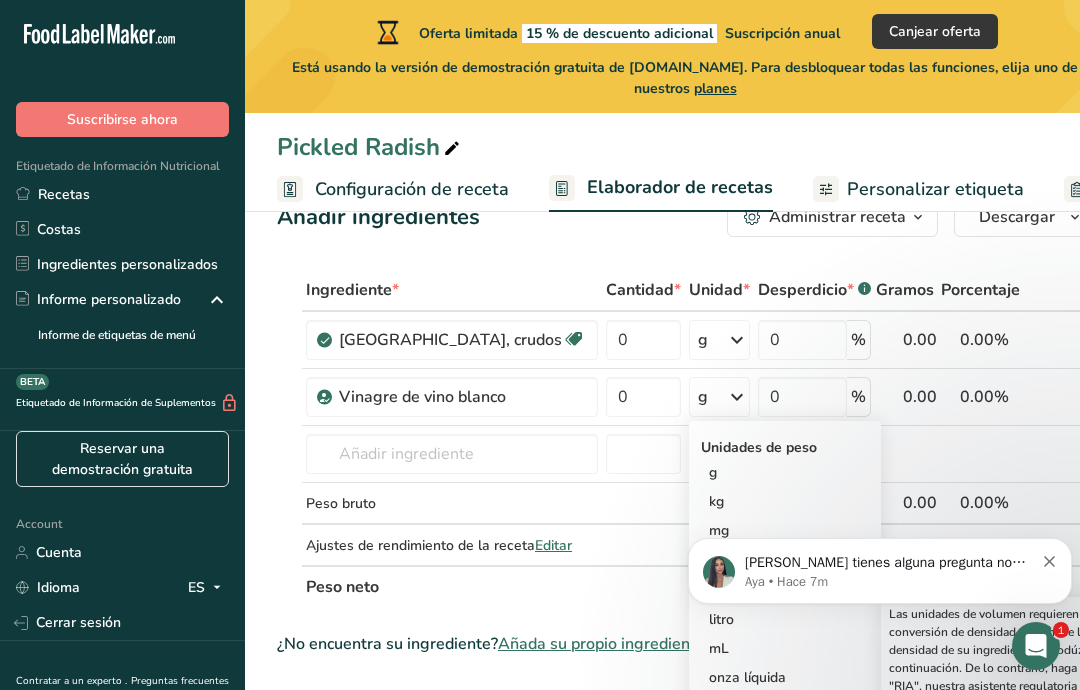 click 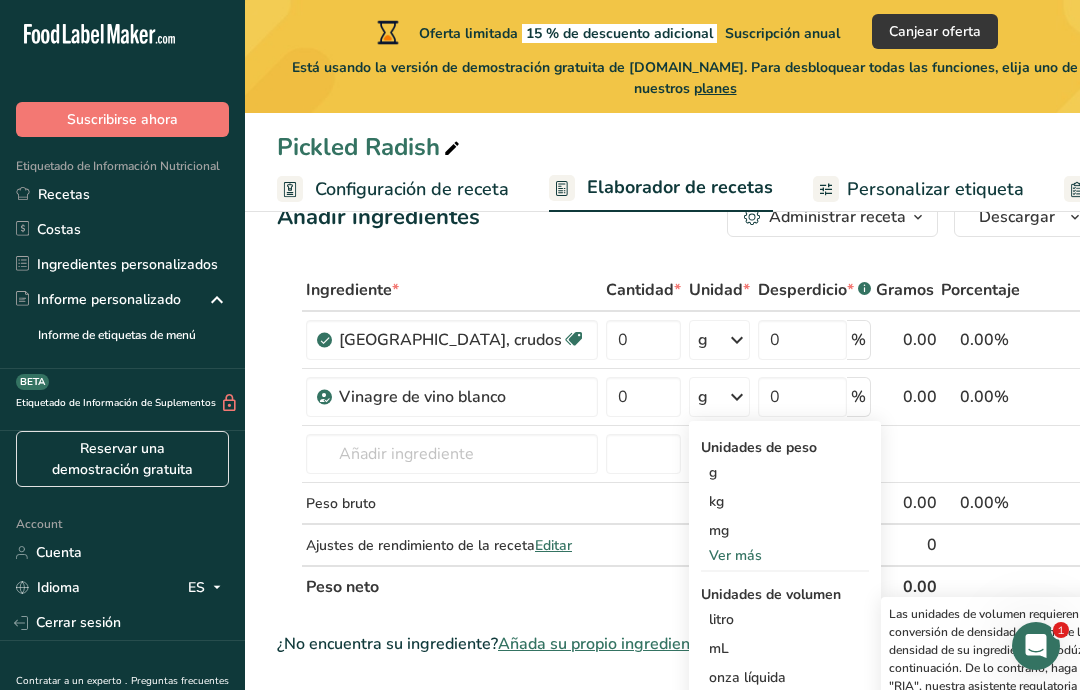 click on "Ver más" at bounding box center [785, 702] 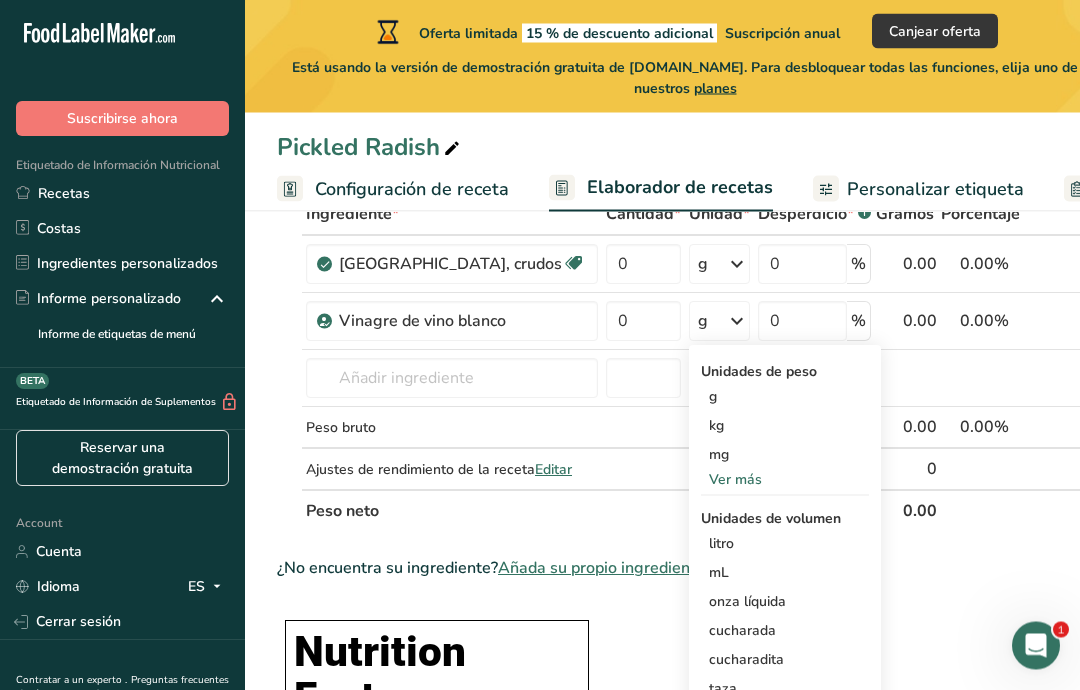 scroll, scrollTop: 139, scrollLeft: 0, axis: vertical 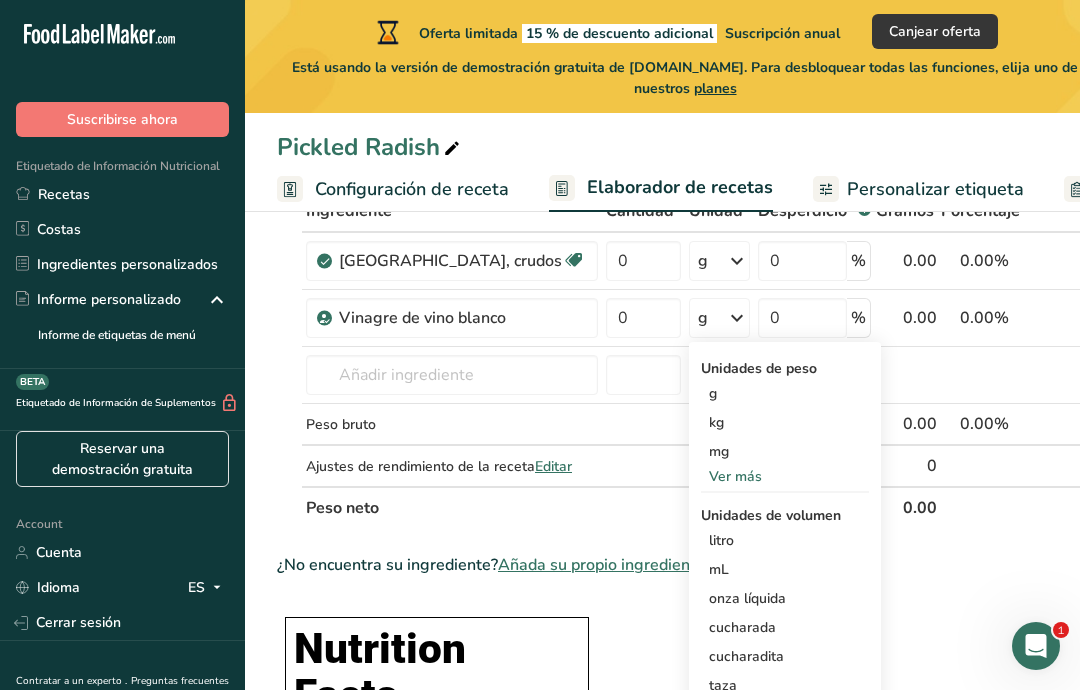 click on "mL" at bounding box center [785, 569] 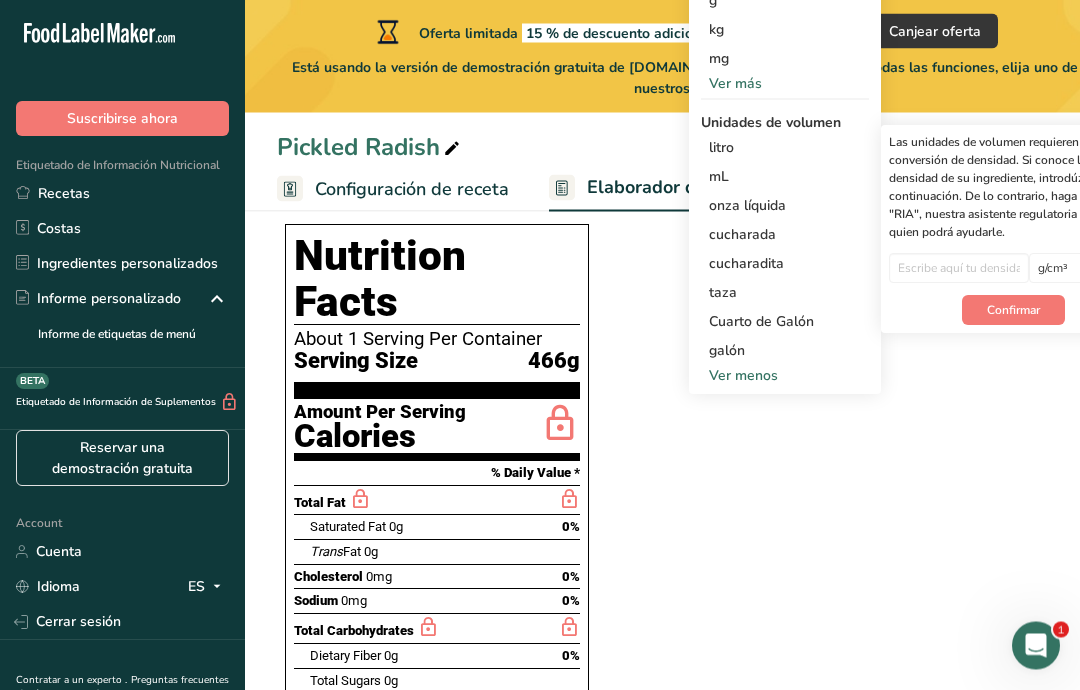 scroll, scrollTop: 532, scrollLeft: 0, axis: vertical 